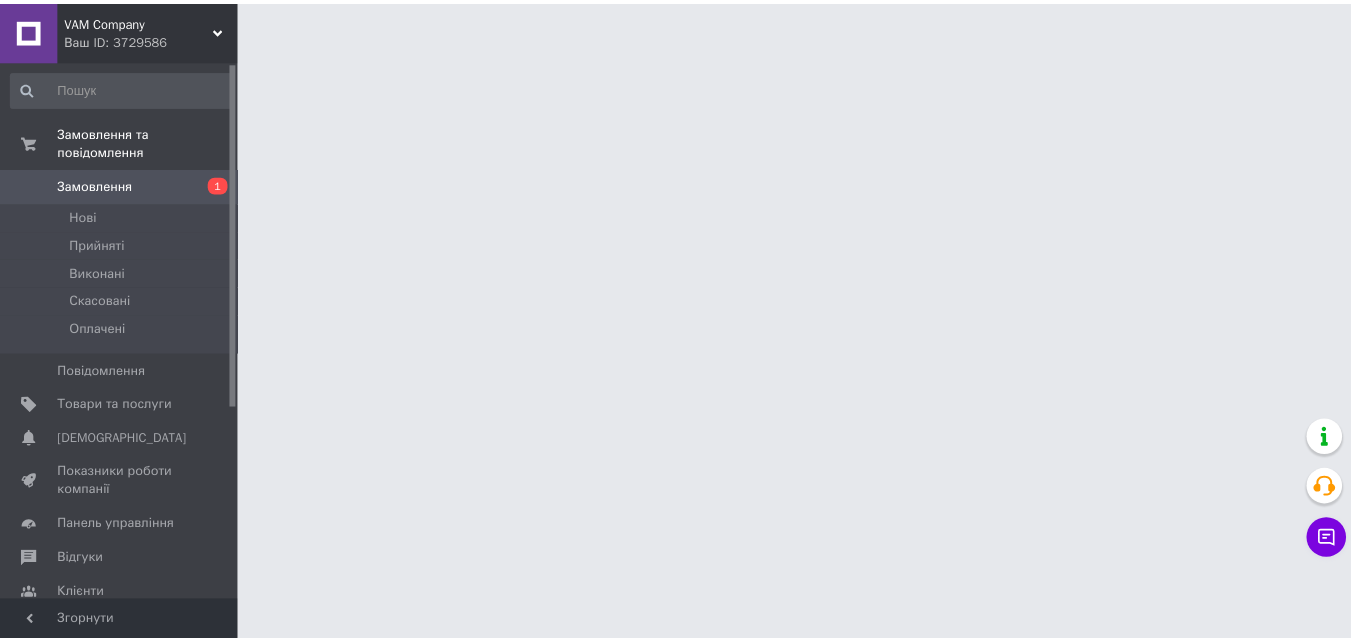 scroll, scrollTop: 0, scrollLeft: 0, axis: both 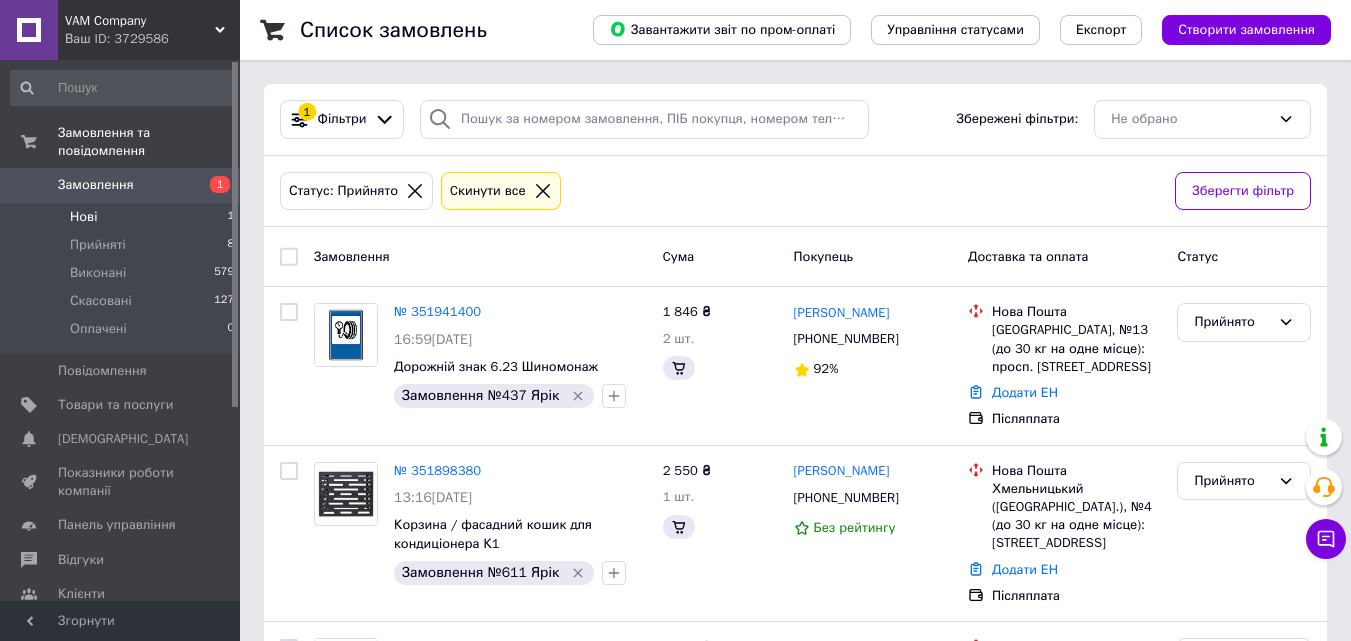 click on "Нові 1" at bounding box center [123, 217] 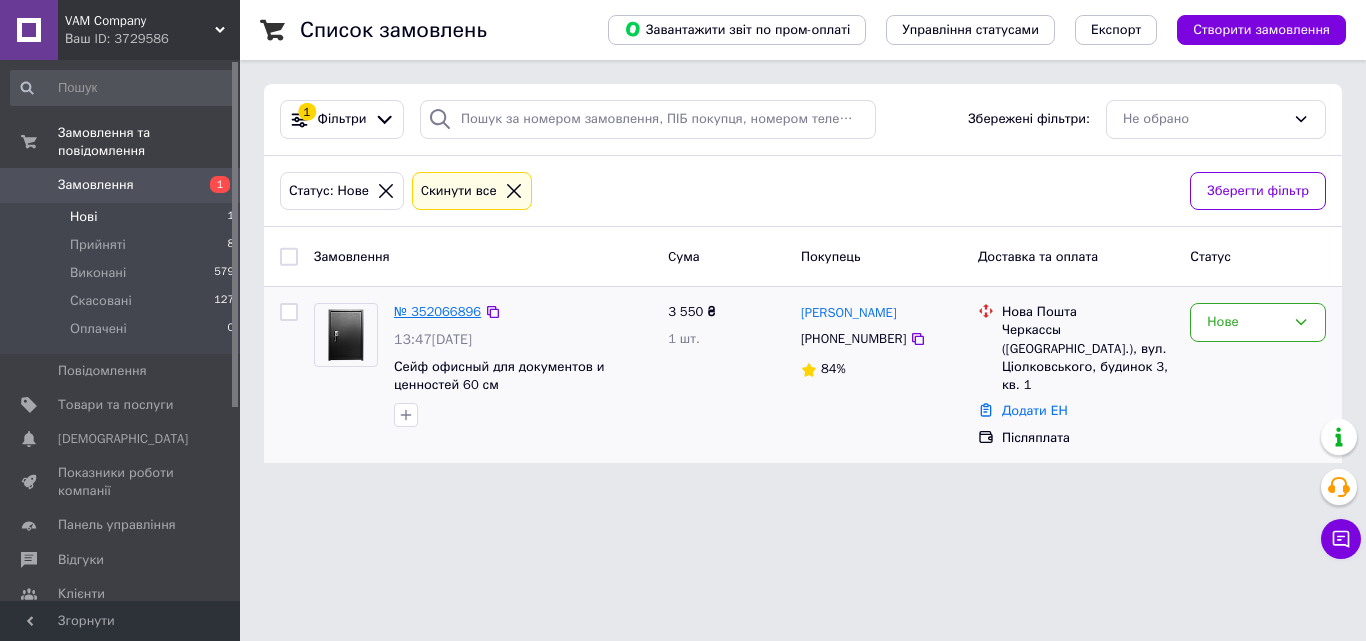click on "№ 352066896" at bounding box center [437, 311] 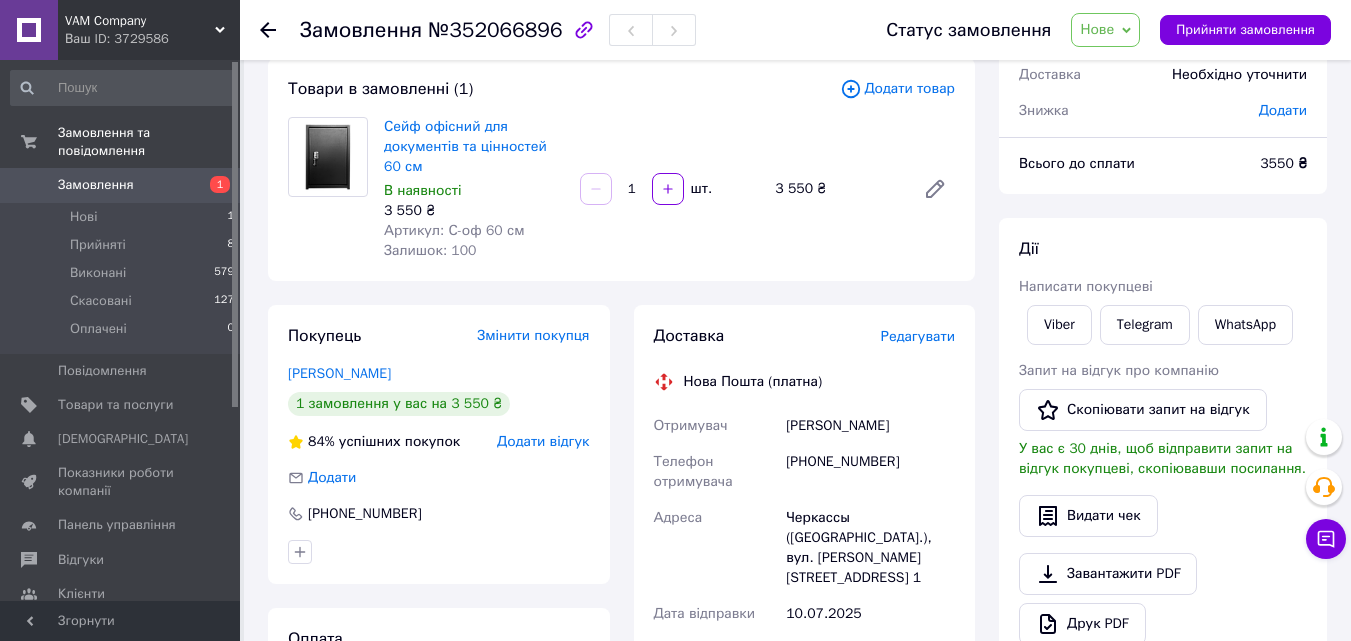 scroll, scrollTop: 179, scrollLeft: 0, axis: vertical 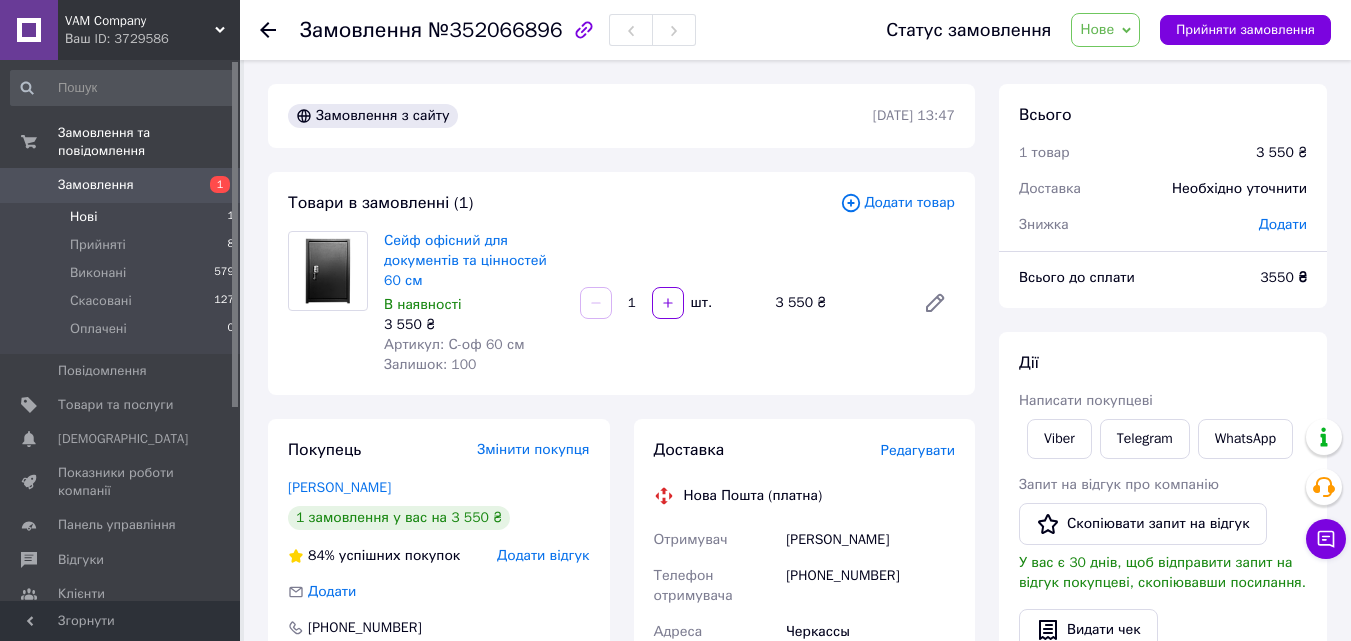 click on "Нові 1" at bounding box center (123, 217) 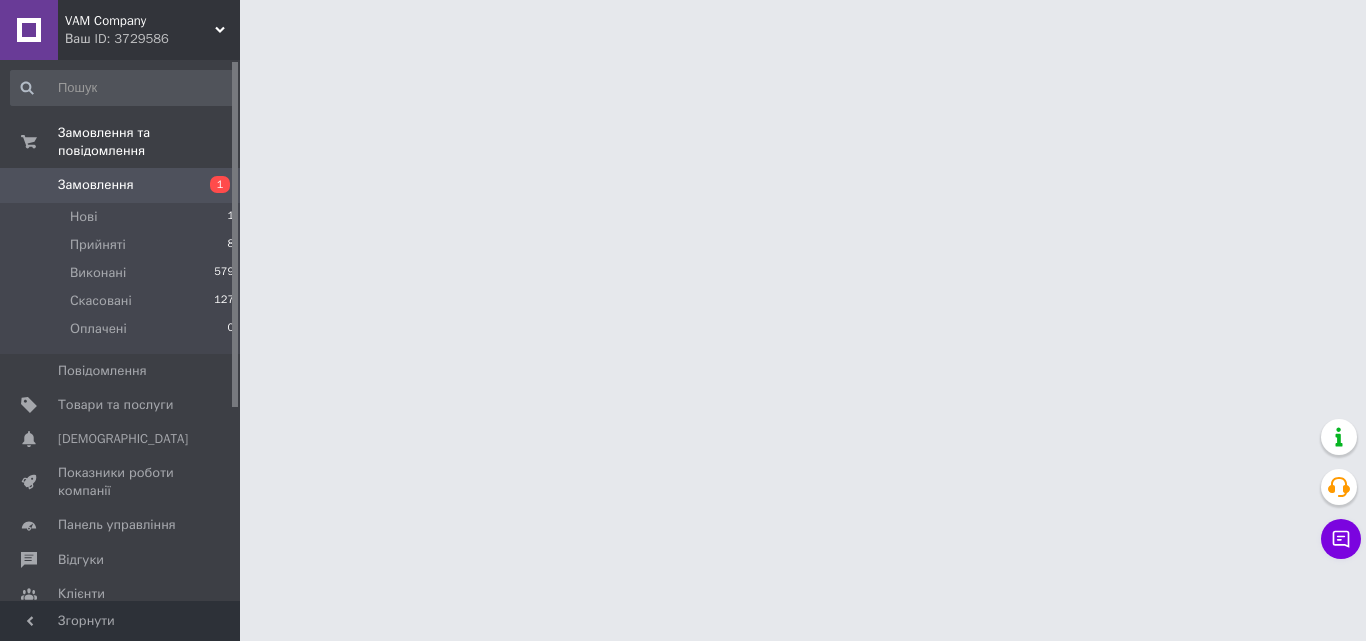 click at bounding box center [235, 234] 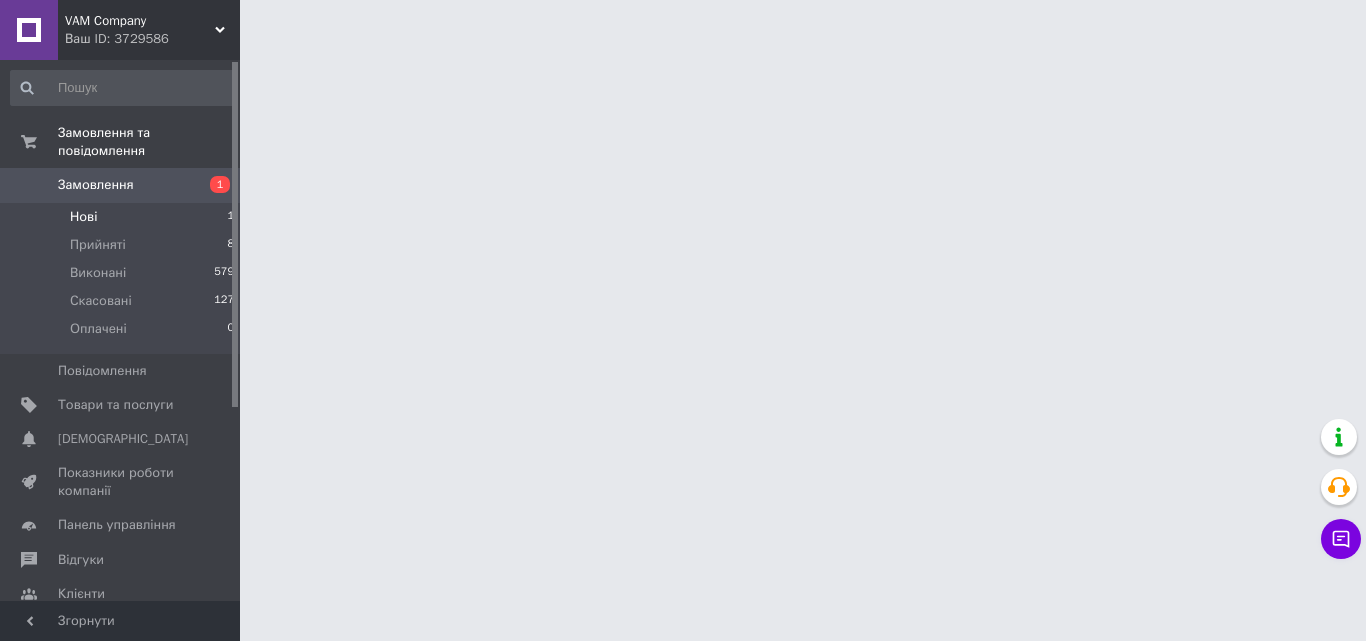 click on "Нові 1" at bounding box center (123, 217) 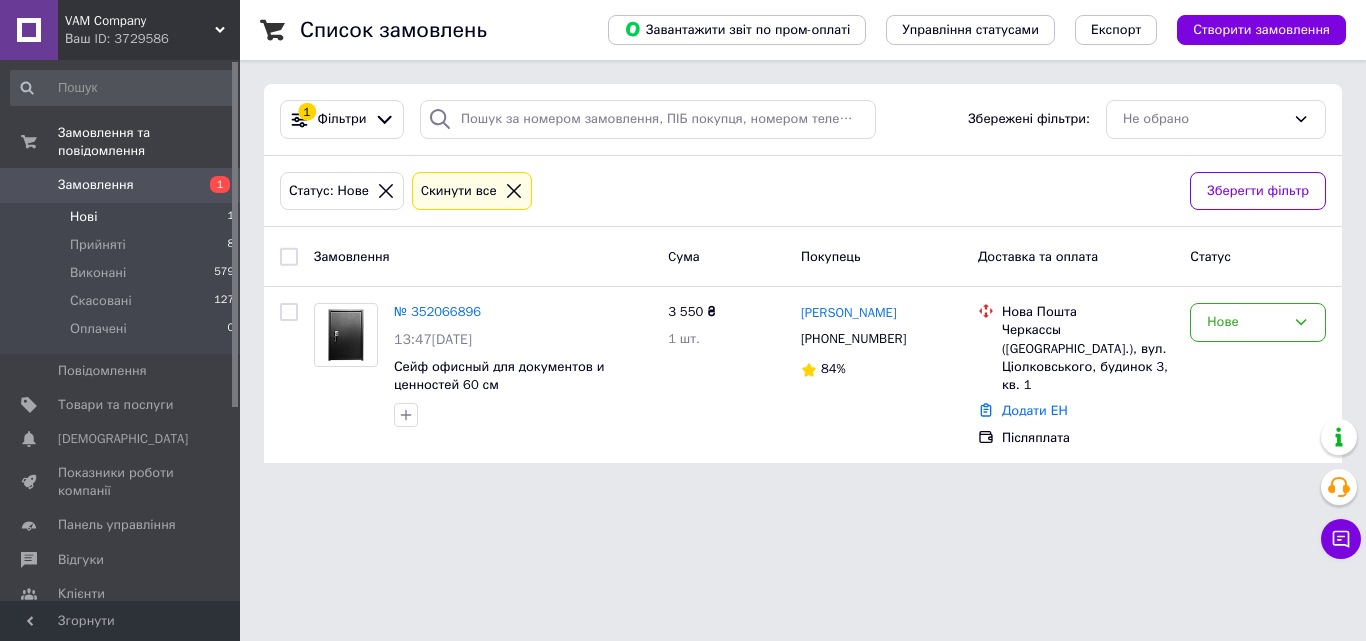 click on "Список замовлень   Завантажити звіт по пром-оплаті Управління статусами Експорт Створити замовлення 1 Фільтри Збережені фільтри: Не обрано Статус: Нове Cкинути все Зберегти фільтр Замовлення Cума Покупець Доставка та оплата Статус № 352066896 13:47, 10.07.2025 Сейф офисный для документов и ценностей 60 см 3 550 ₴ 1 шт. Александр Пышненко +380661256637 84% Нова Пошта Черкассы (Черкасская обл.), вул. Ціолковського, будинок 3, кв. 1 Додати ЕН Післяплата Нове" at bounding box center (803, 243) 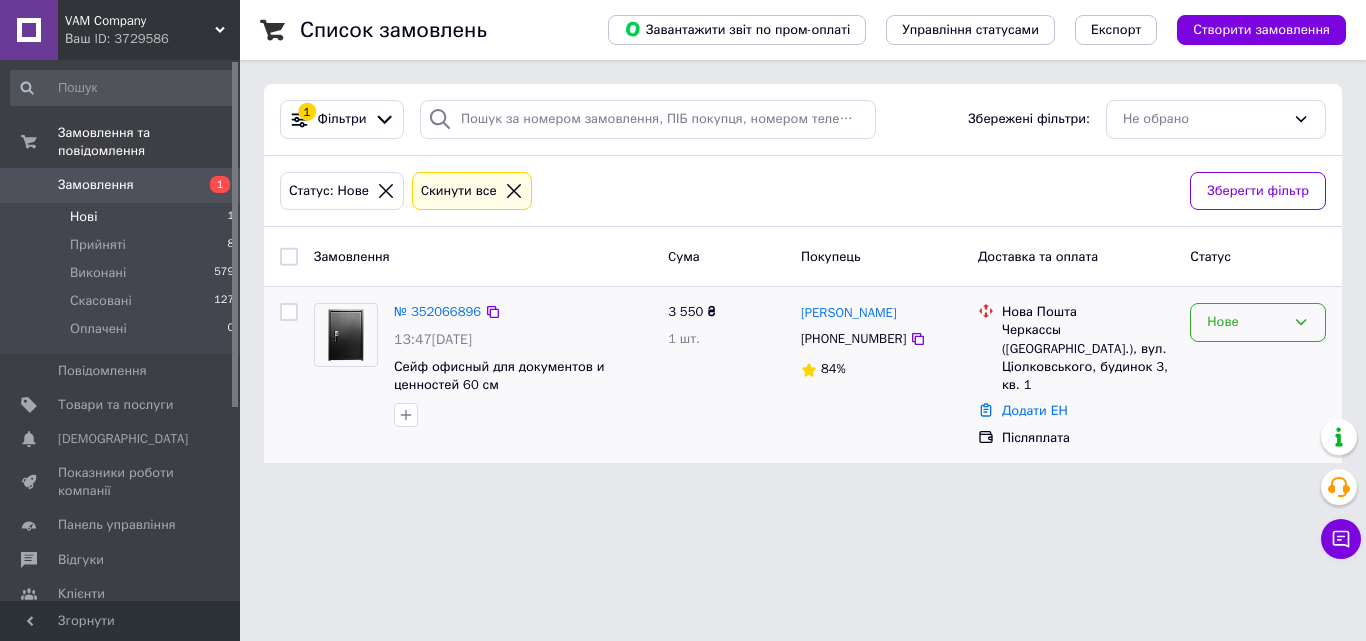 click on "Нове" at bounding box center (1246, 322) 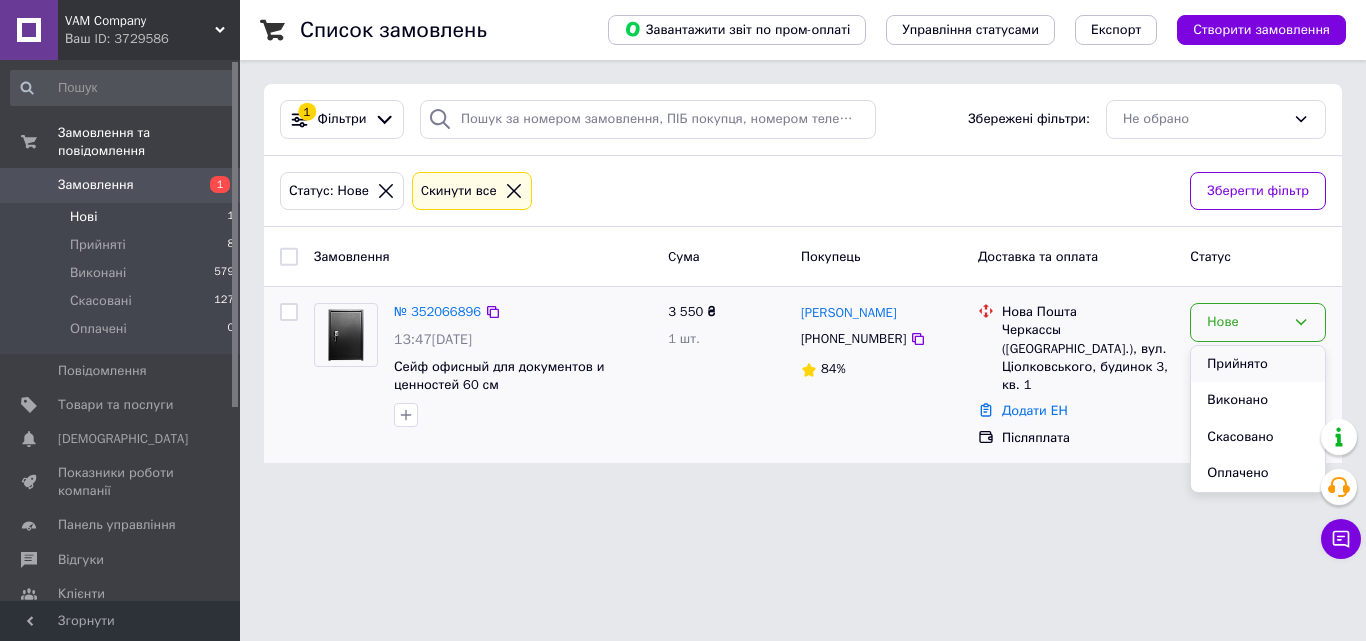 click on "Прийнято" at bounding box center (1258, 364) 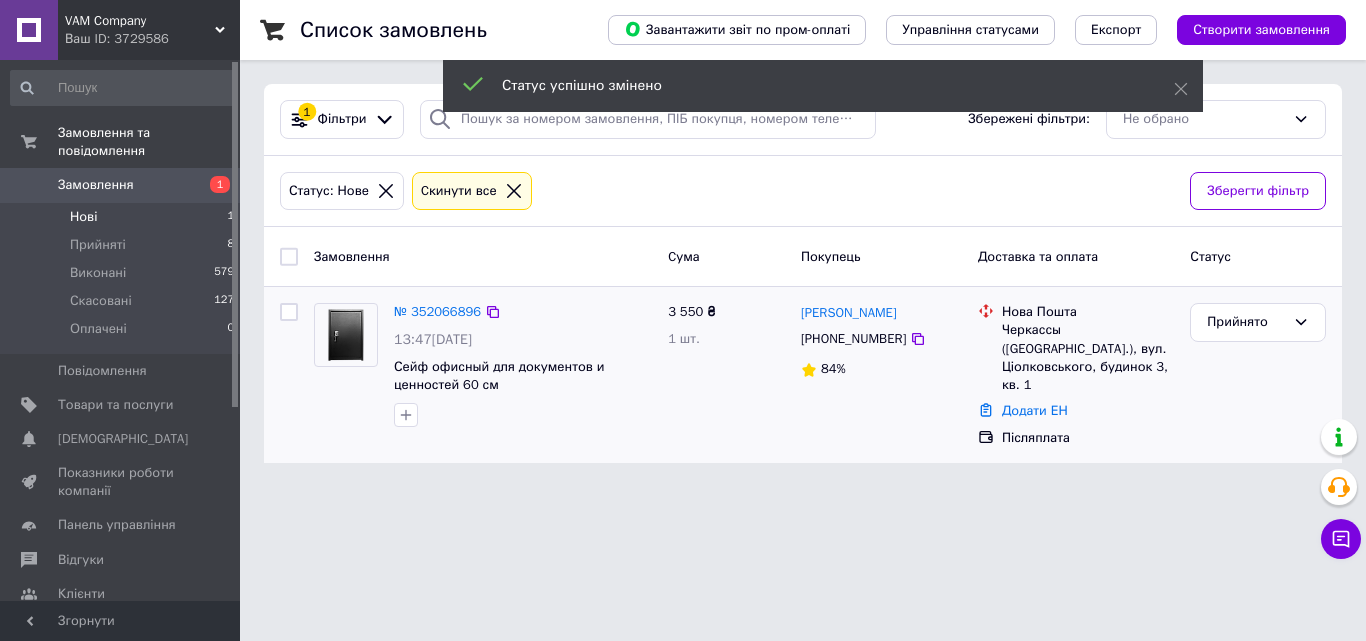 click on "№ 352066896" at bounding box center (437, 311) 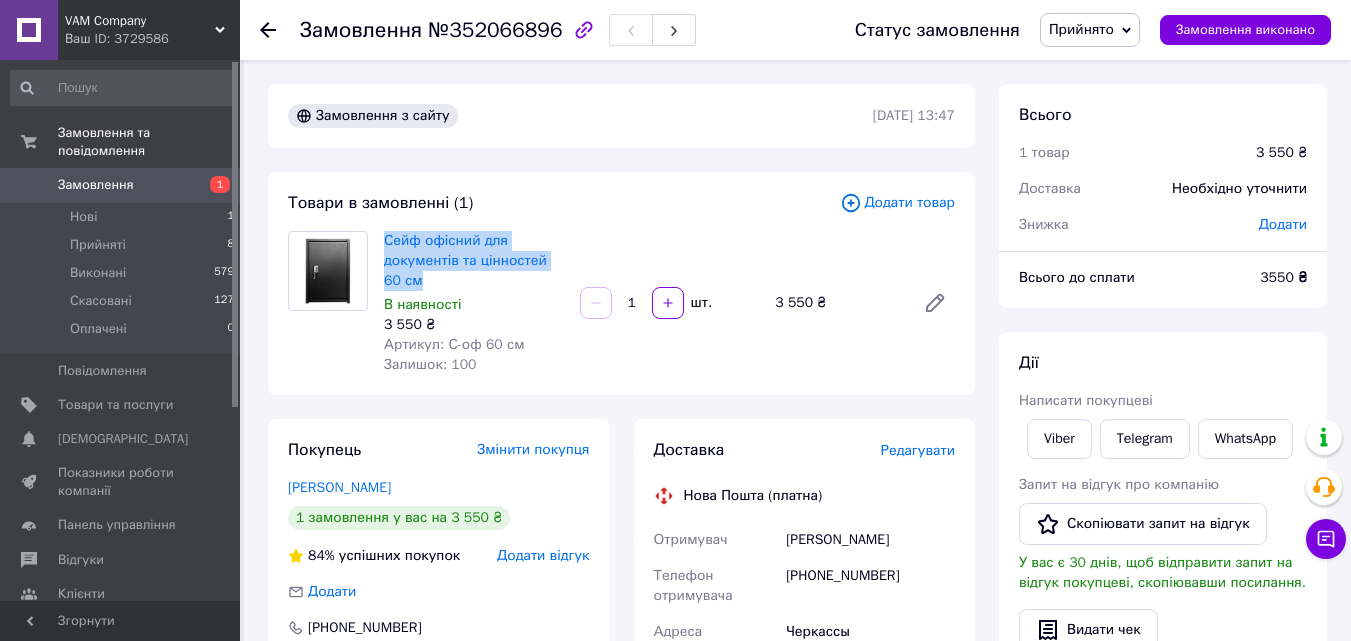 drag, startPoint x: 409, startPoint y: 251, endPoint x: 433, endPoint y: 273, distance: 32.55764 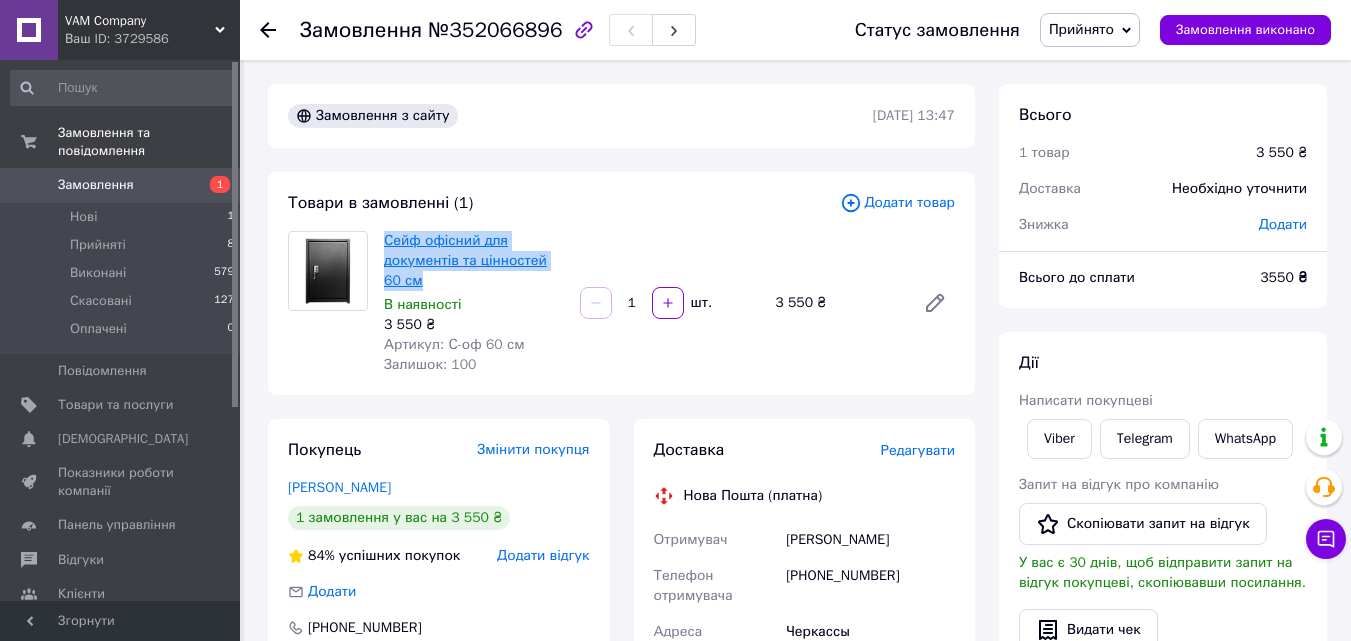 copy on "Сейф офісний для документів та цінностей 60 см" 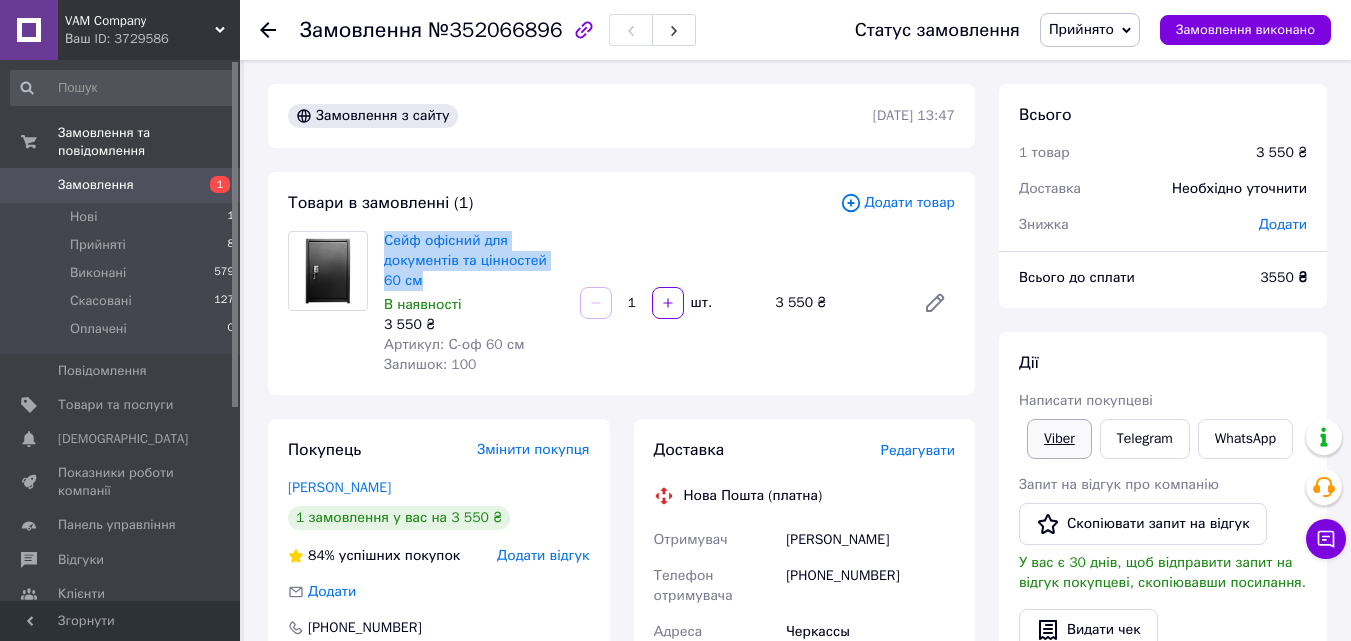 click on "Viber" at bounding box center (1059, 439) 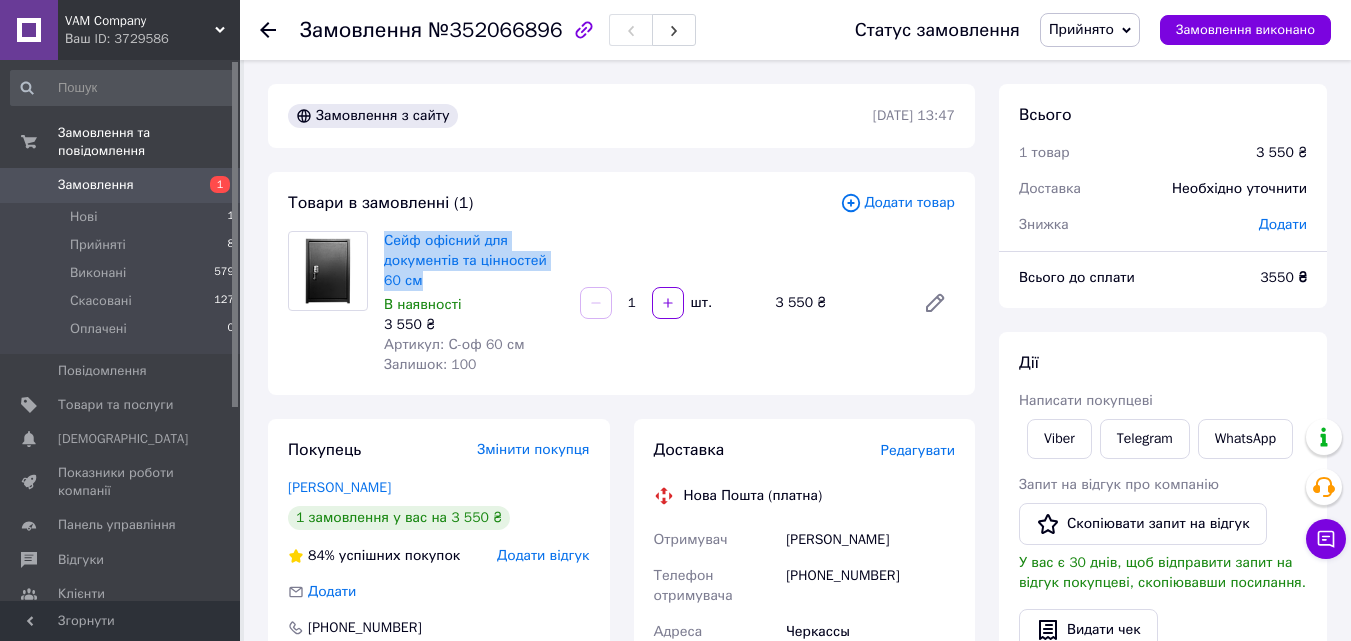 scroll, scrollTop: 229, scrollLeft: 0, axis: vertical 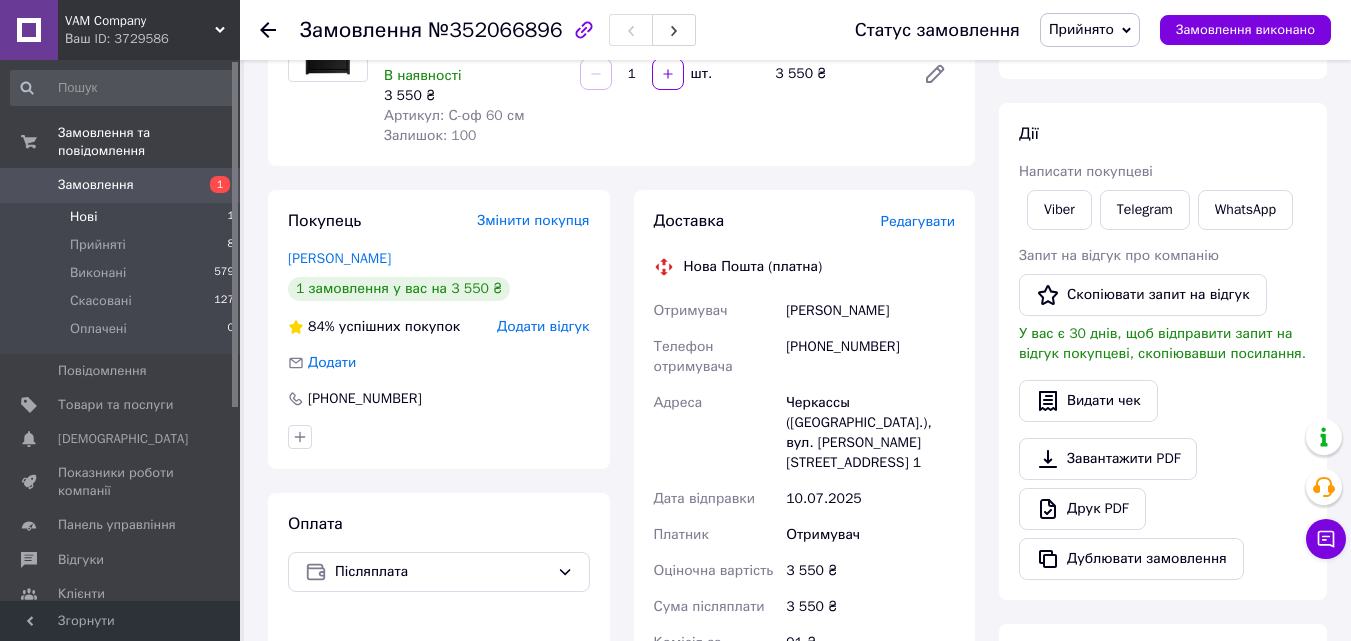 click on "Нові 1" at bounding box center (123, 217) 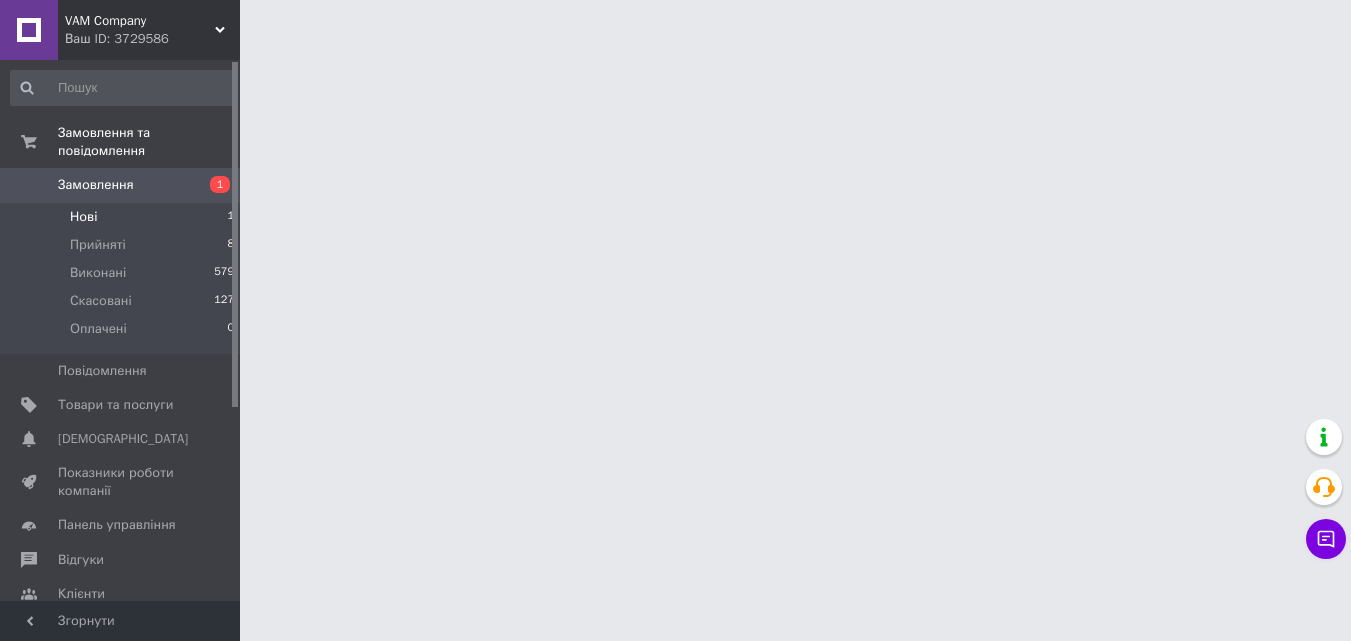 scroll, scrollTop: 0, scrollLeft: 0, axis: both 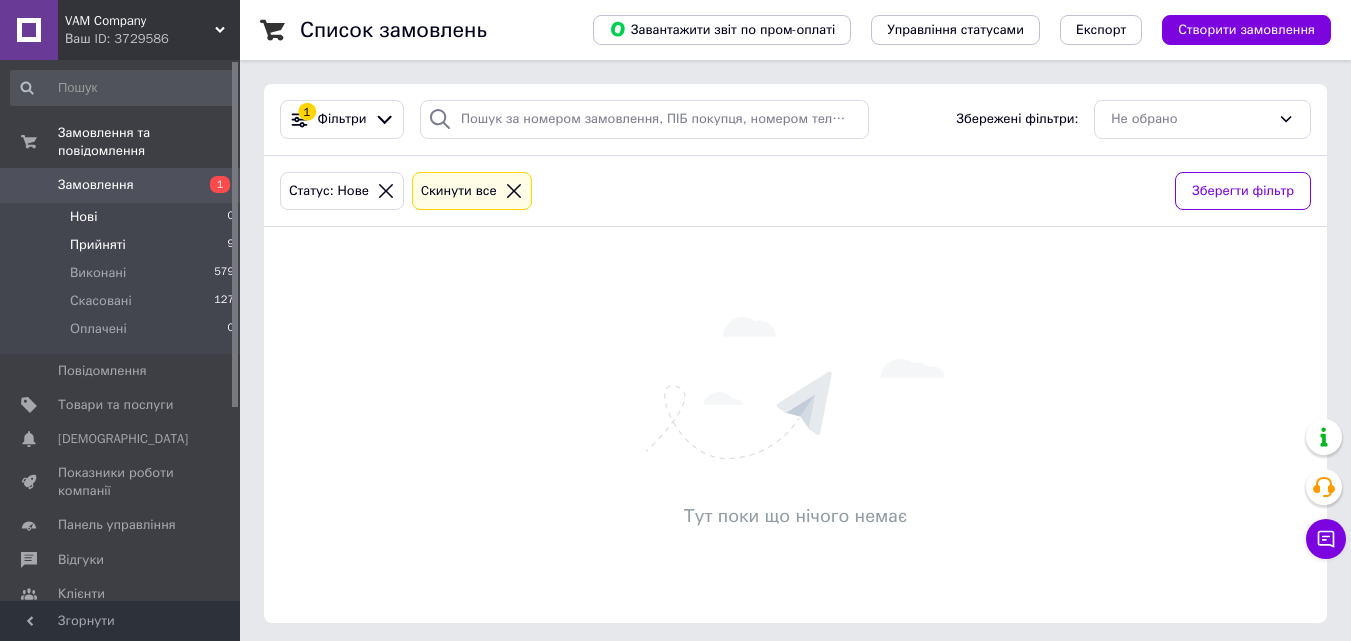 click on "Прийняті 9" at bounding box center [123, 245] 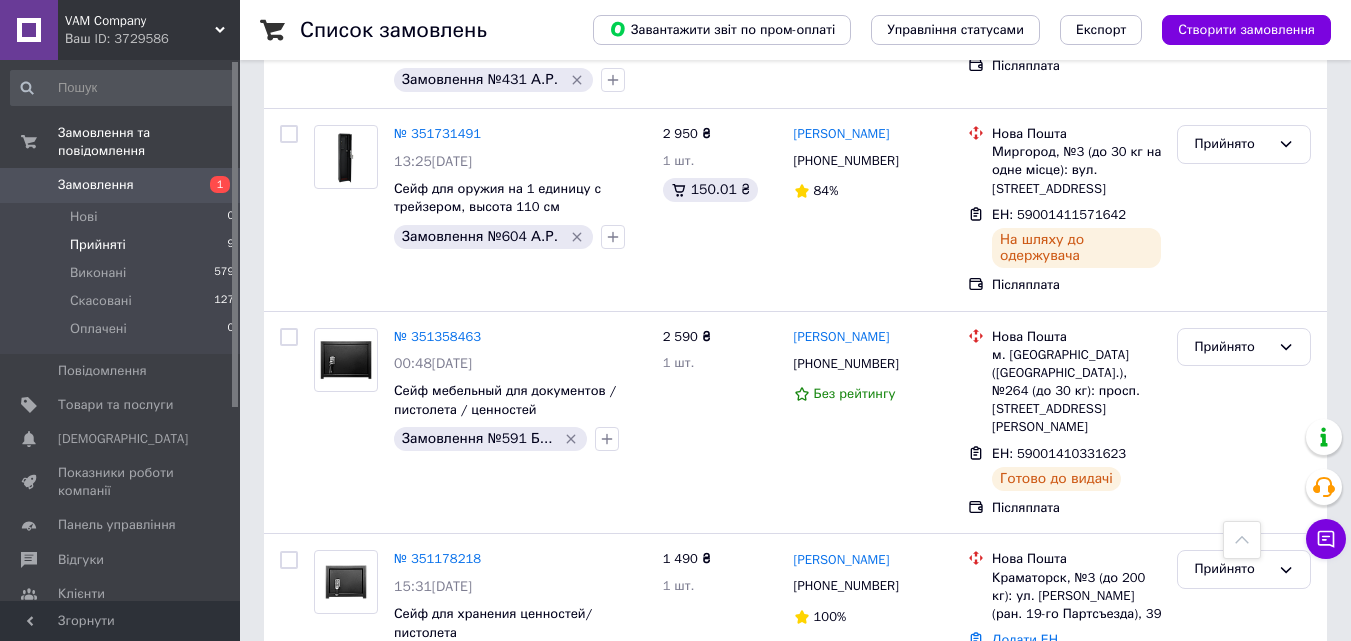 scroll, scrollTop: 0, scrollLeft: 0, axis: both 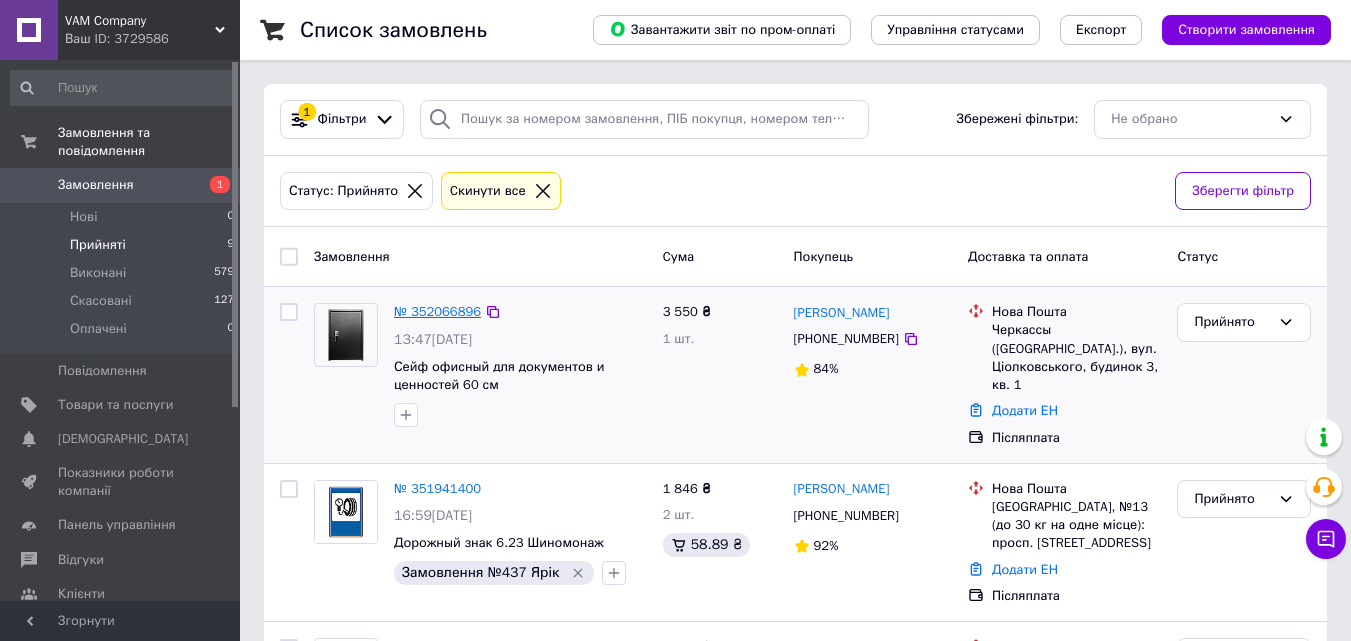 click on "№ 352066896" at bounding box center [437, 311] 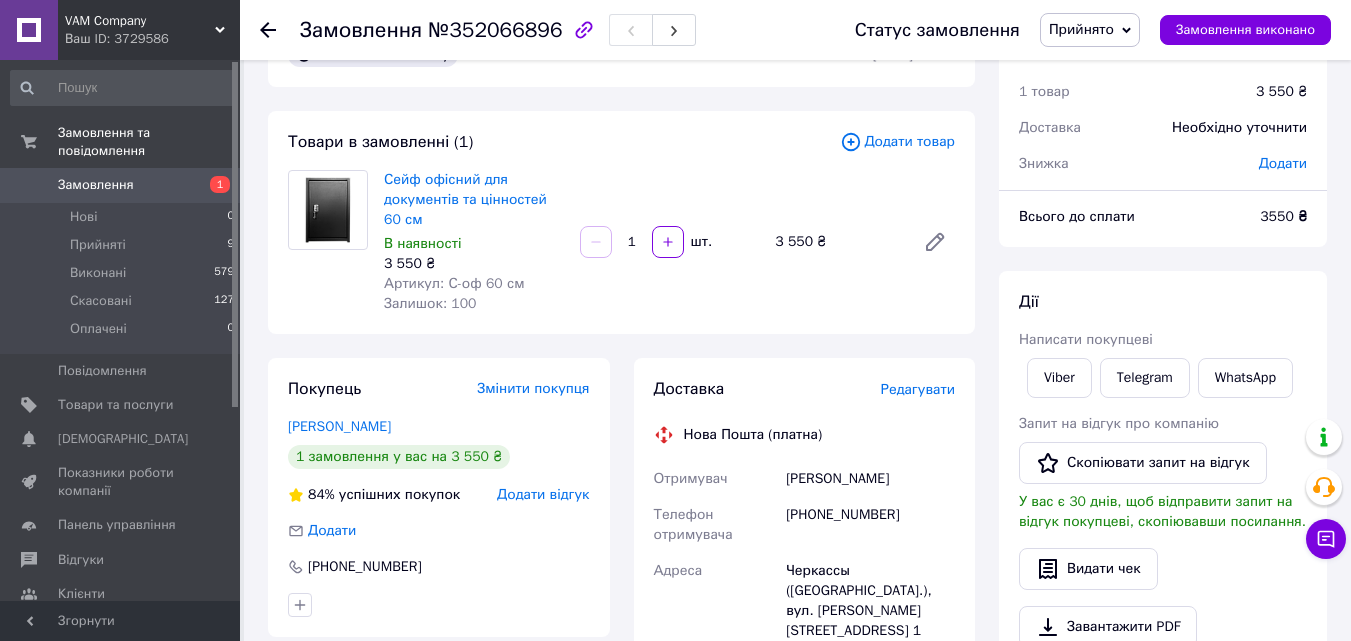 scroll, scrollTop: 193, scrollLeft: 0, axis: vertical 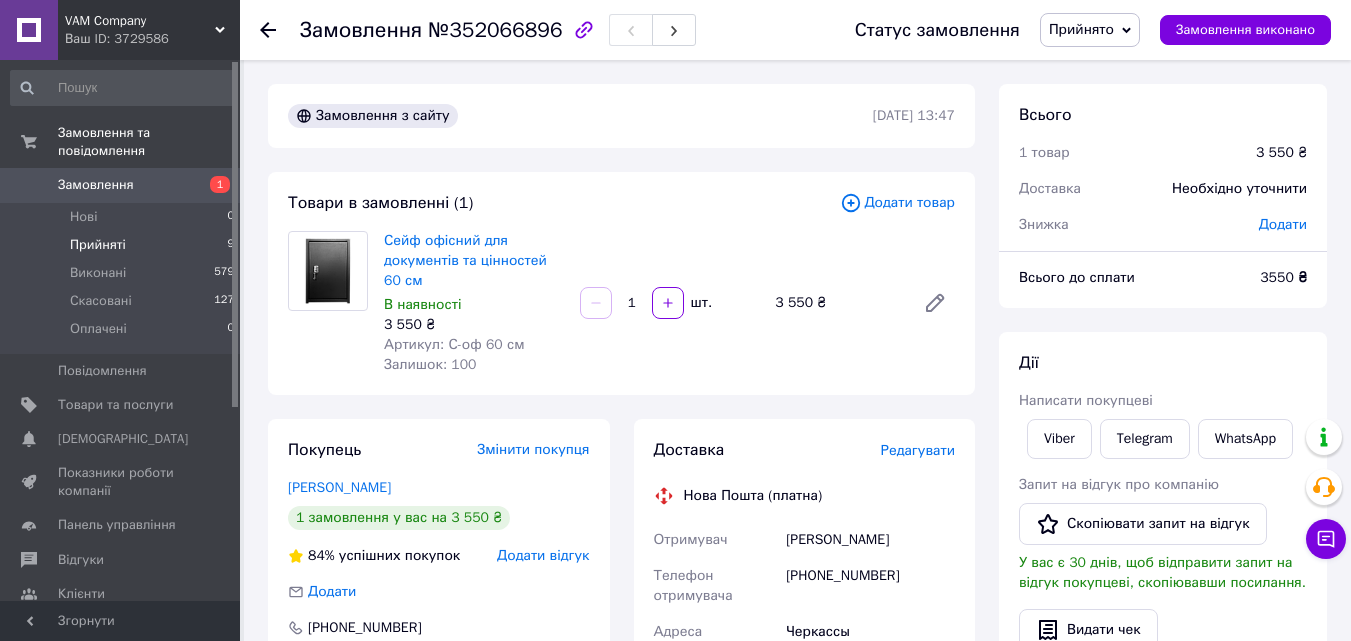 click on "Прийняті 9" at bounding box center [123, 245] 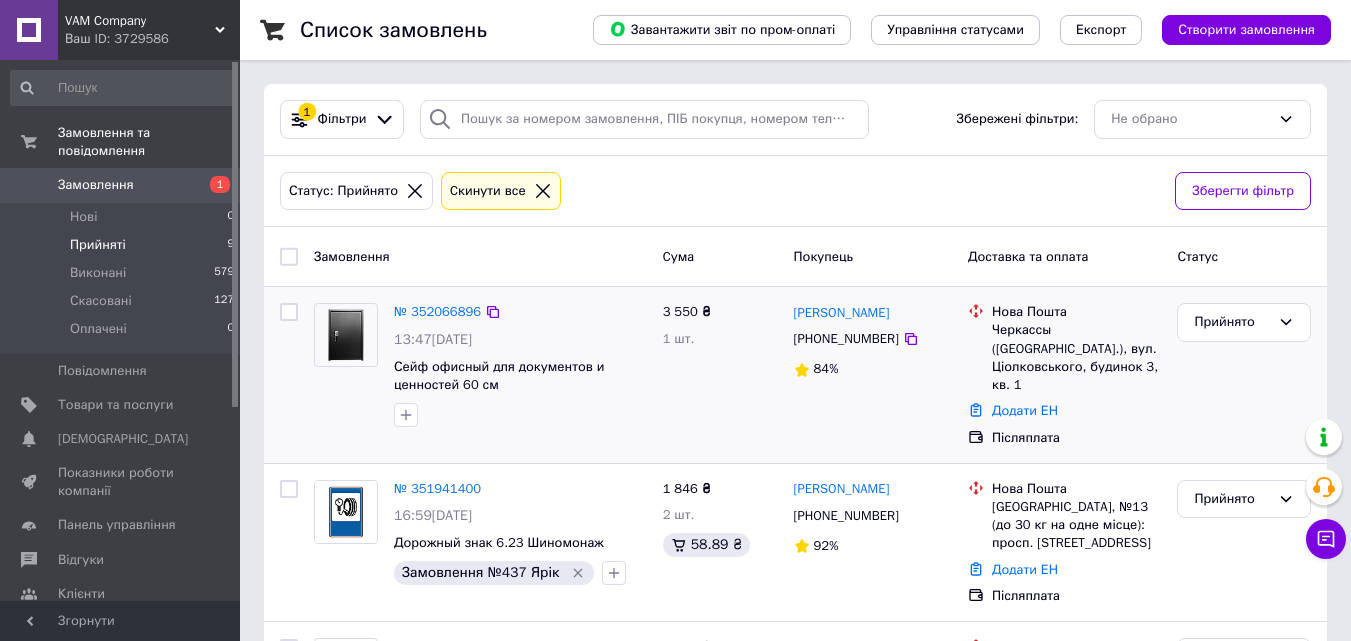 click on "№ 352066896 13:47, 10.07.2025 Сейф офисный для документов и ценностей 60 см" at bounding box center (520, 365) 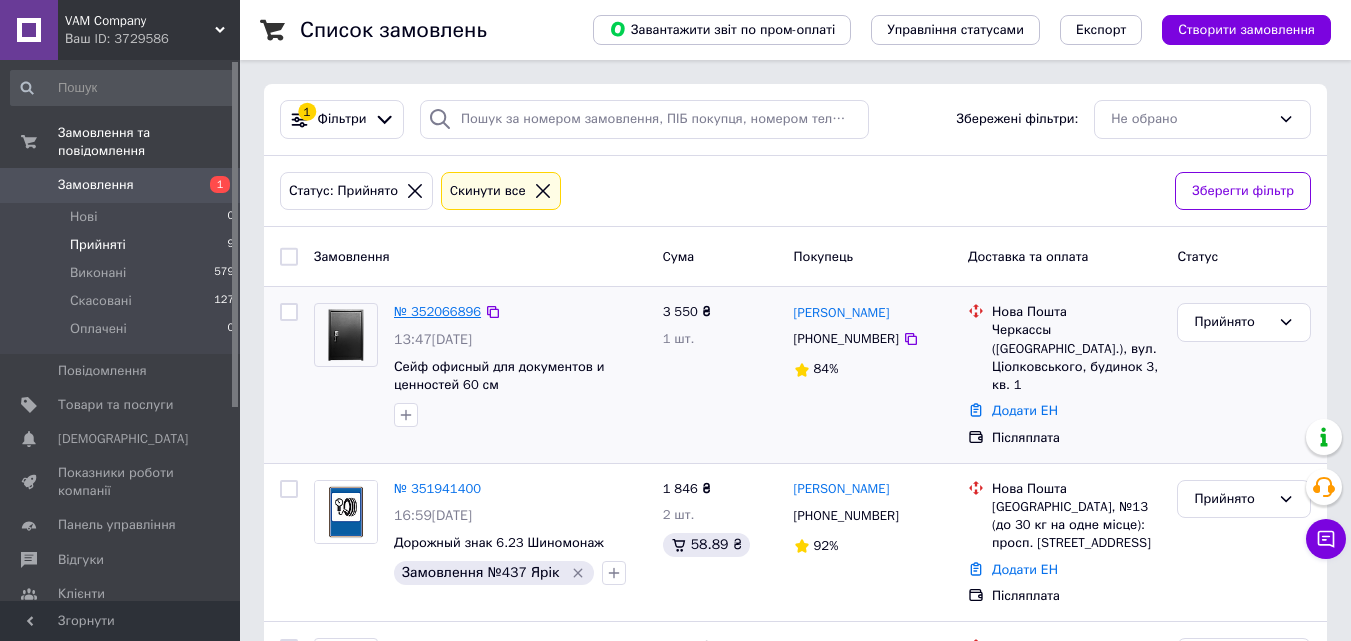 click on "№ 352066896" at bounding box center (437, 311) 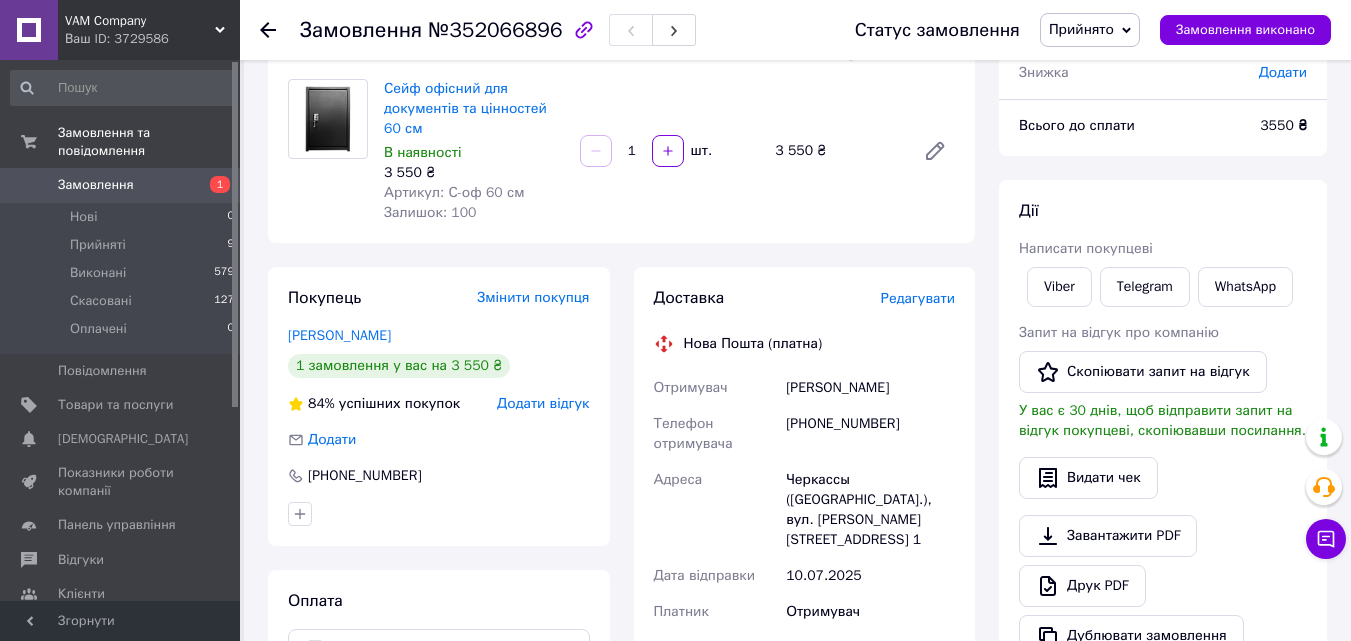 scroll, scrollTop: 154, scrollLeft: 0, axis: vertical 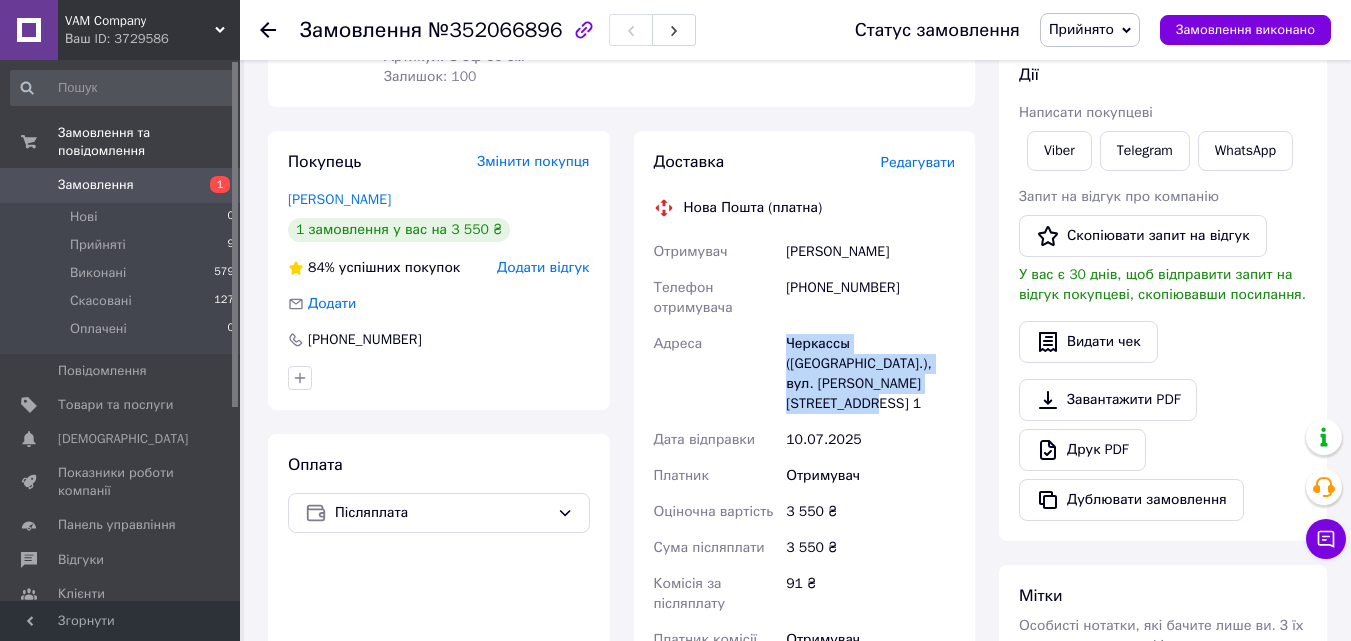 drag, startPoint x: 787, startPoint y: 337, endPoint x: 878, endPoint y: 378, distance: 99.80982 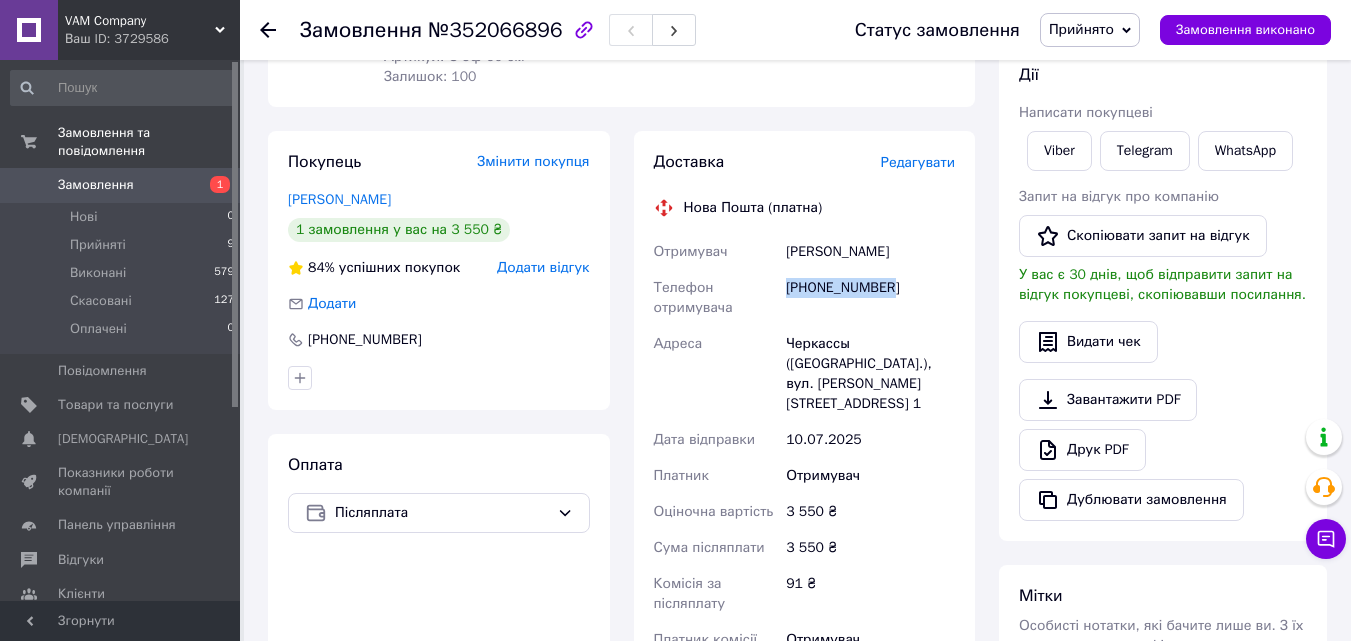 drag, startPoint x: 889, startPoint y: 287, endPoint x: 785, endPoint y: 294, distance: 104.23531 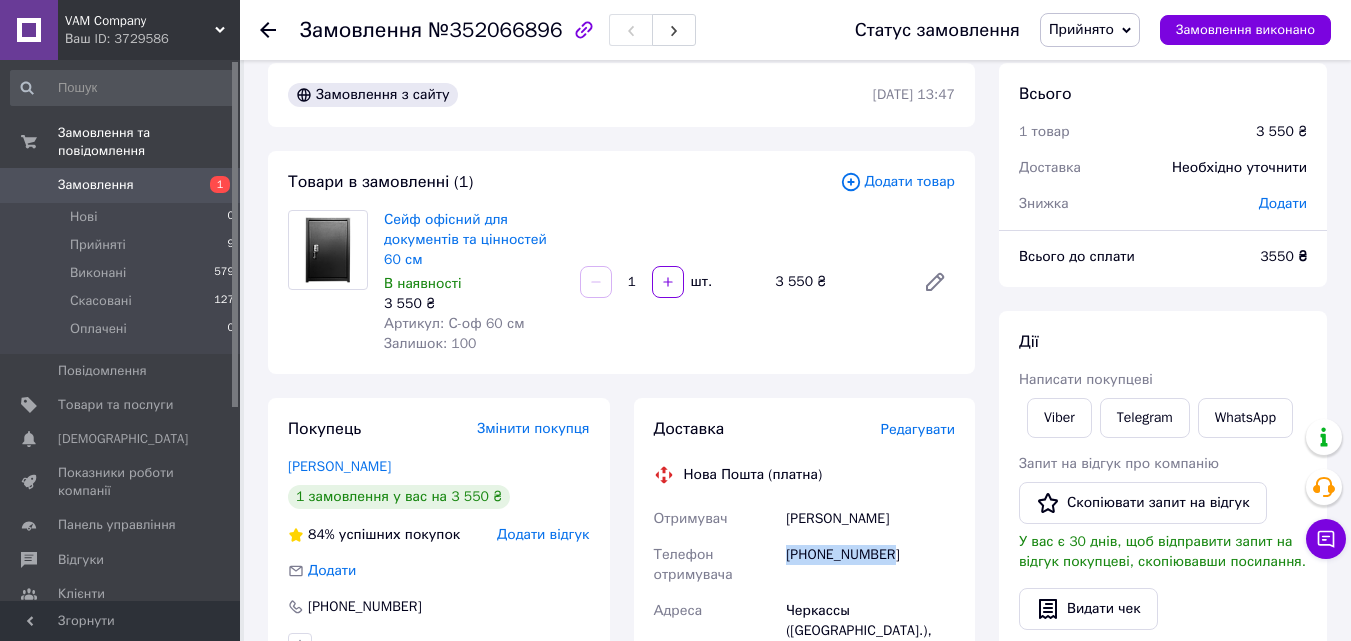 scroll, scrollTop: 0, scrollLeft: 0, axis: both 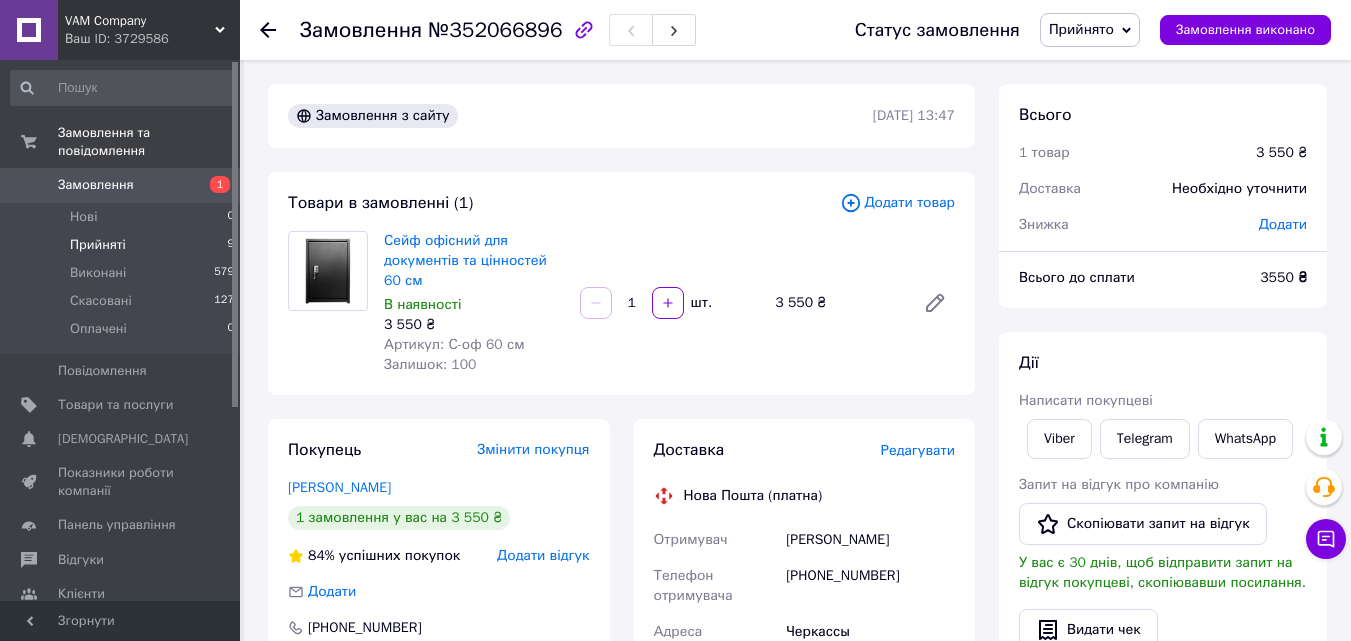 click on "Прийняті 9" at bounding box center [123, 245] 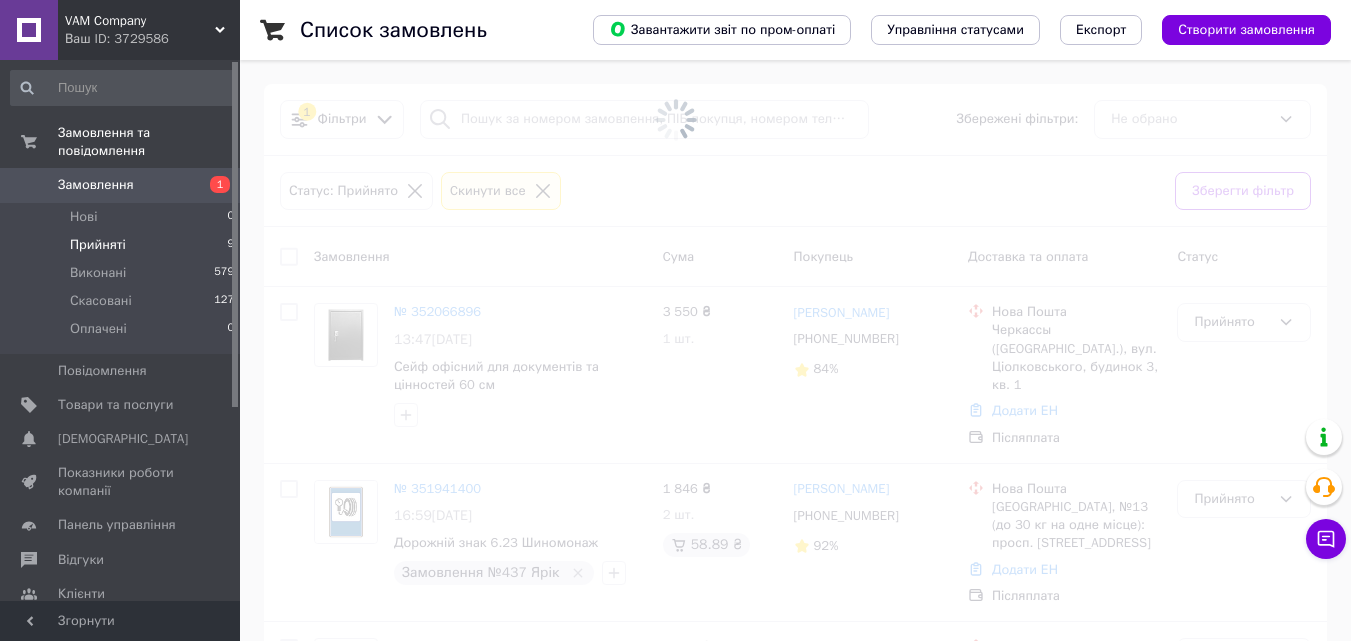 click at bounding box center [675, 320] 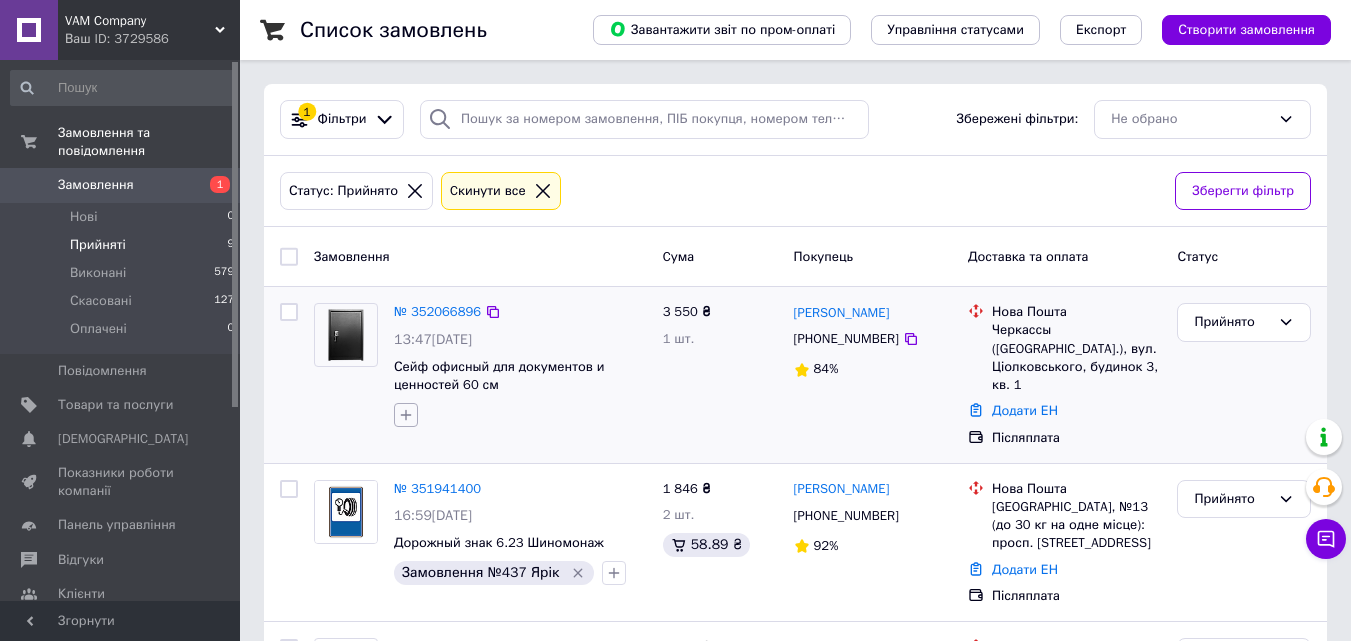 click 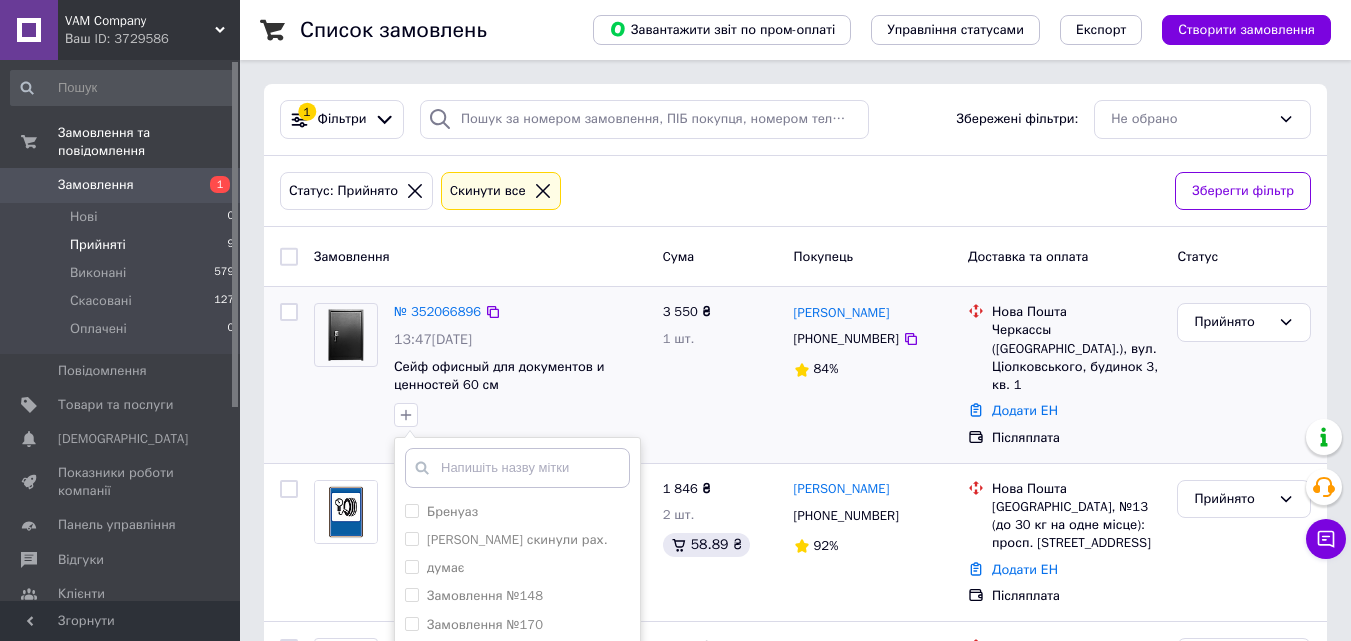 click at bounding box center [517, 468] 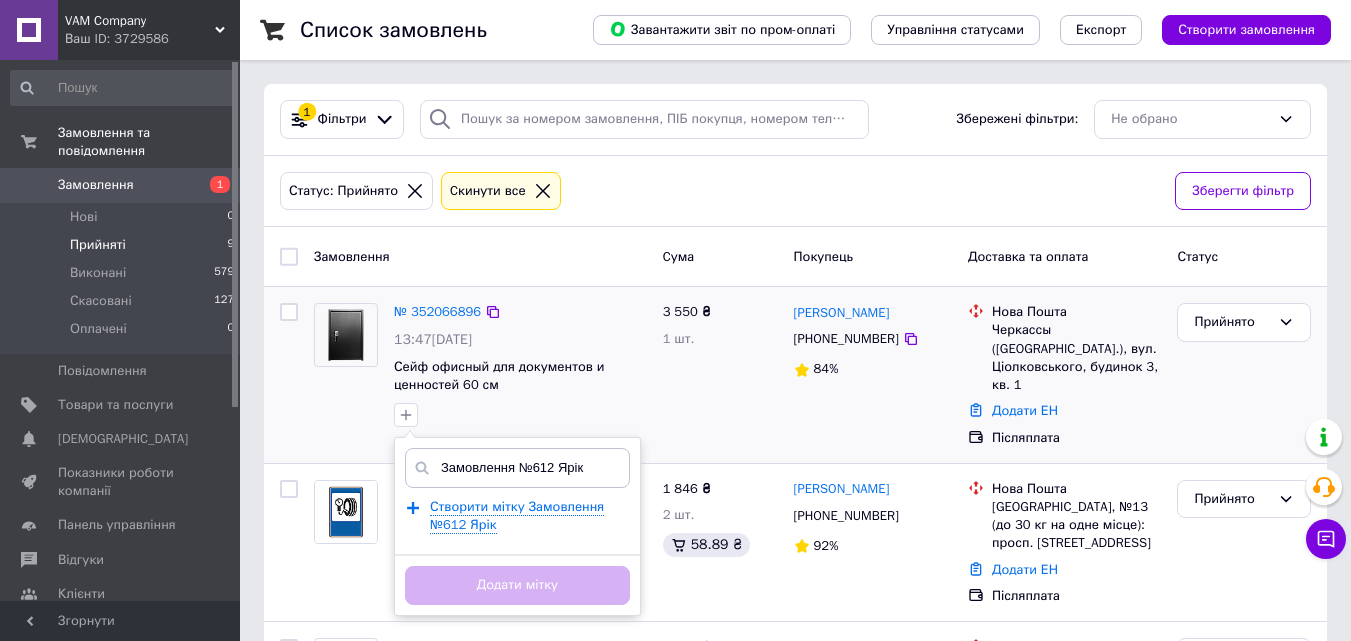type on "Замовлення №612 Ярік" 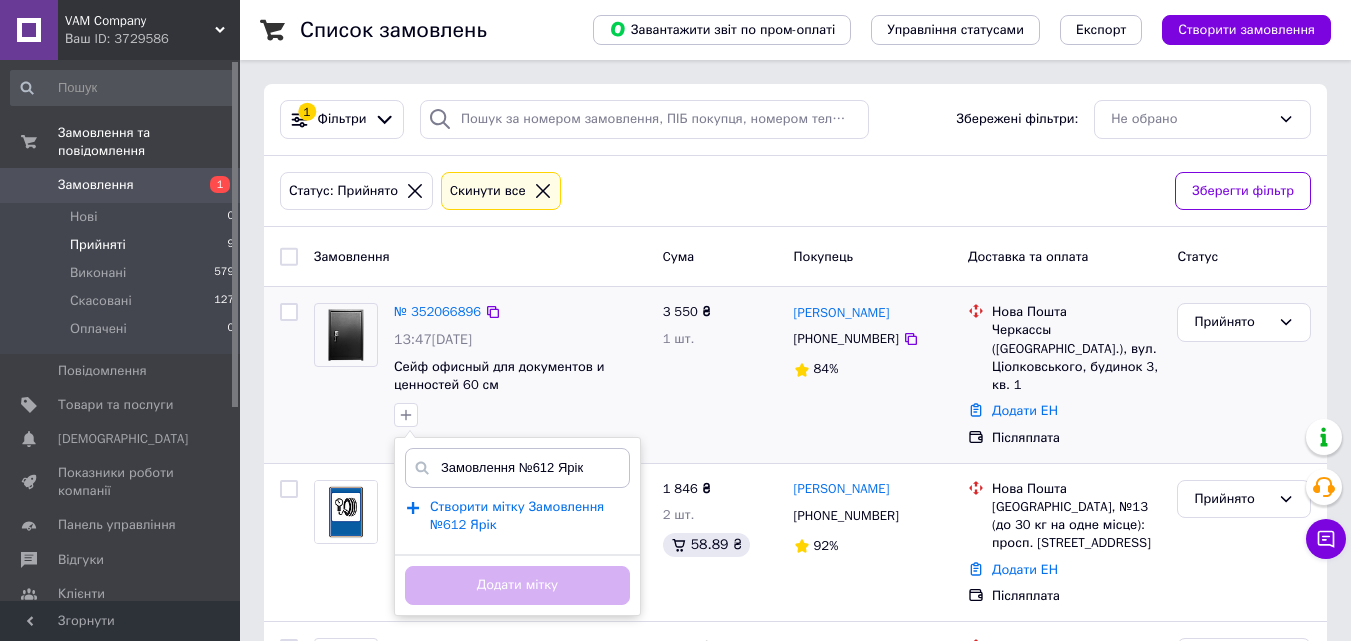 click on "Створити мітку   Замовлення №612 Ярік" at bounding box center [517, 516] 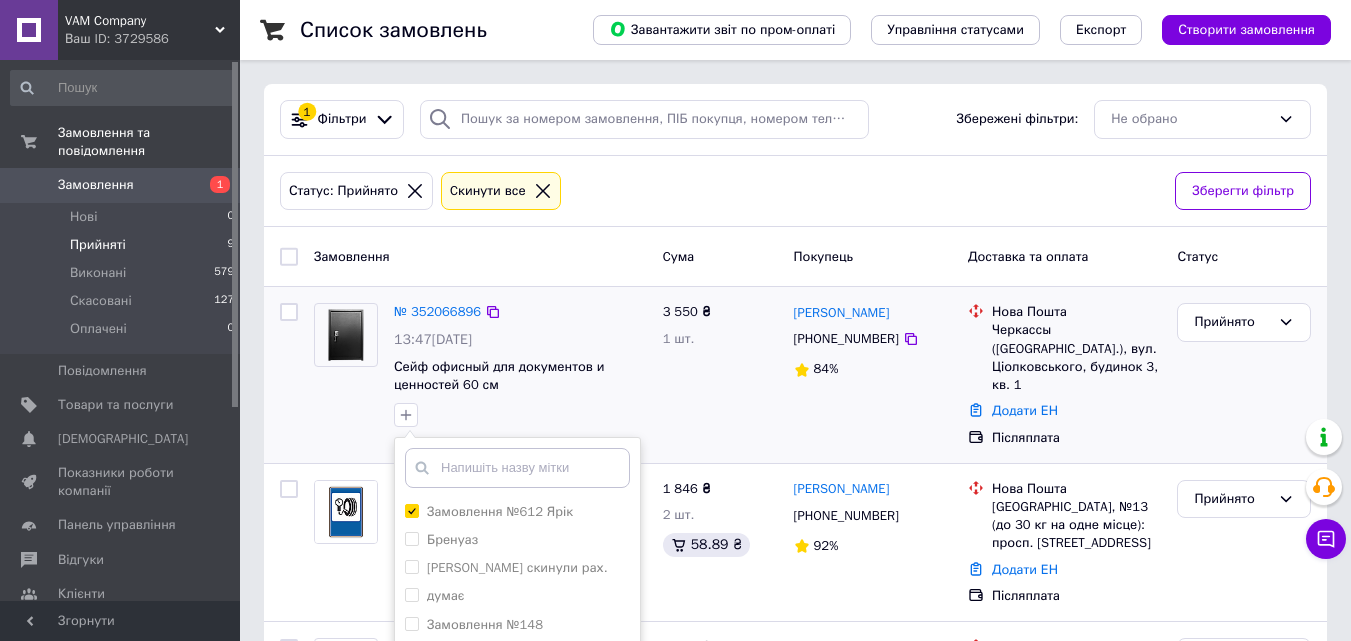 scroll, scrollTop: 500, scrollLeft: 0, axis: vertical 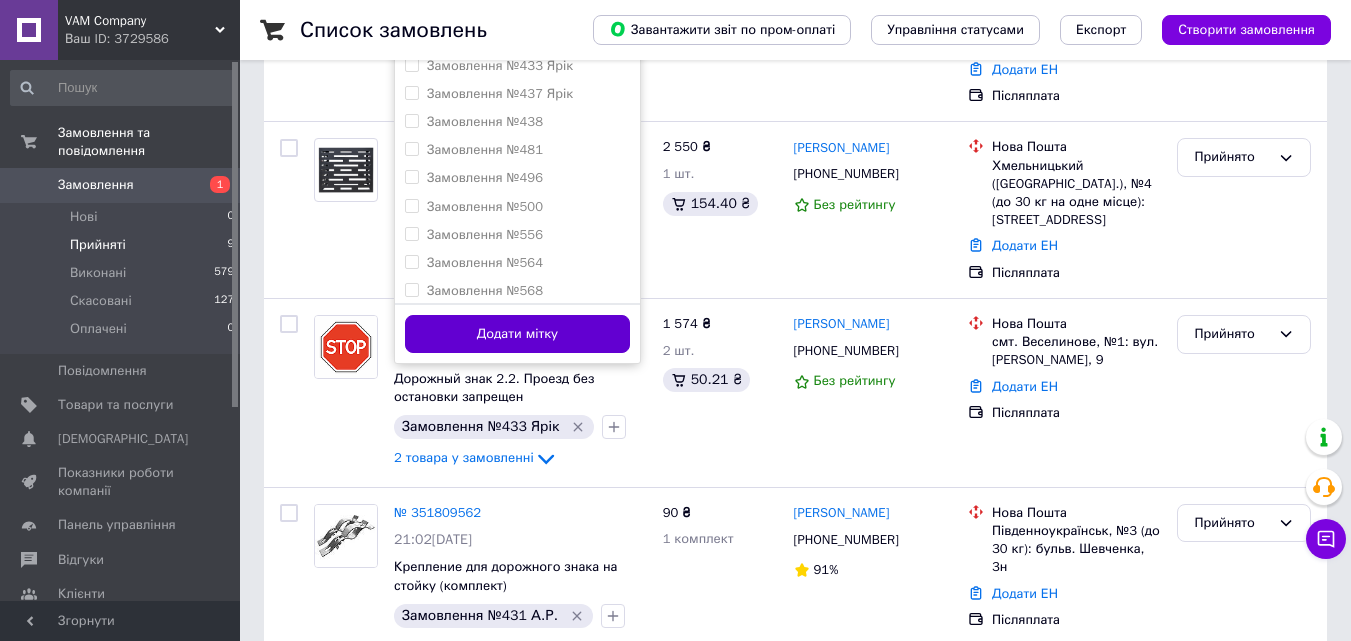 click on "Додати мітку" at bounding box center (517, 334) 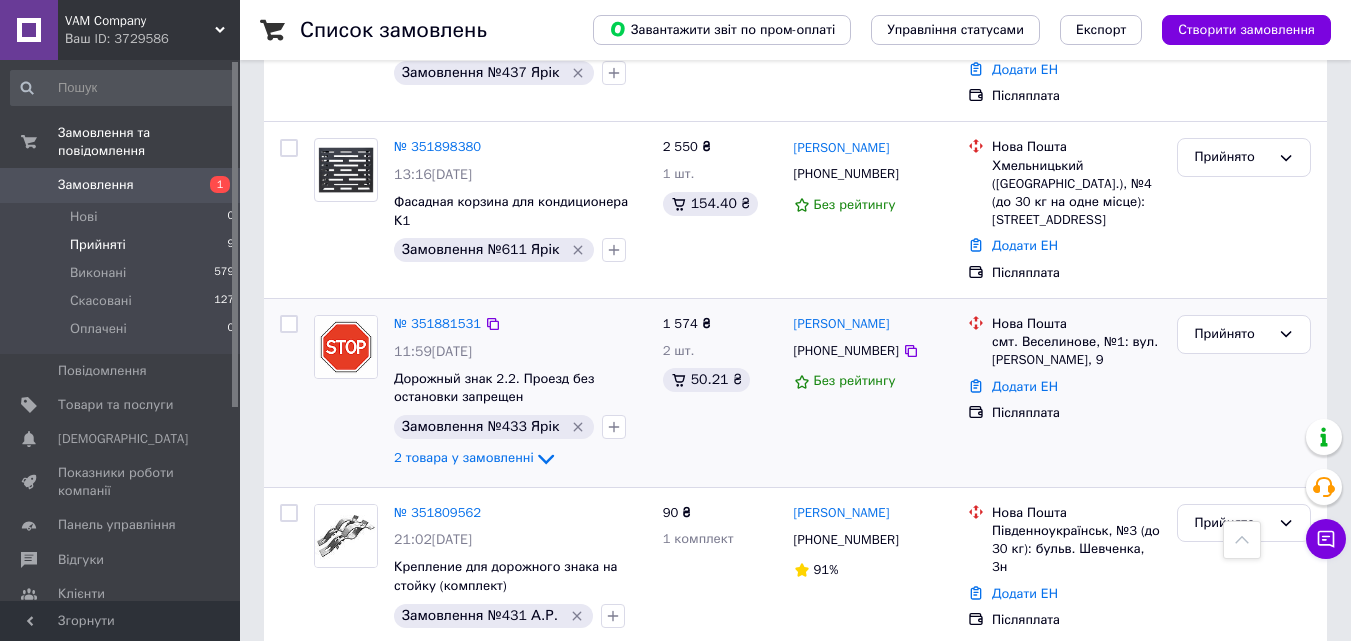 scroll, scrollTop: 0, scrollLeft: 0, axis: both 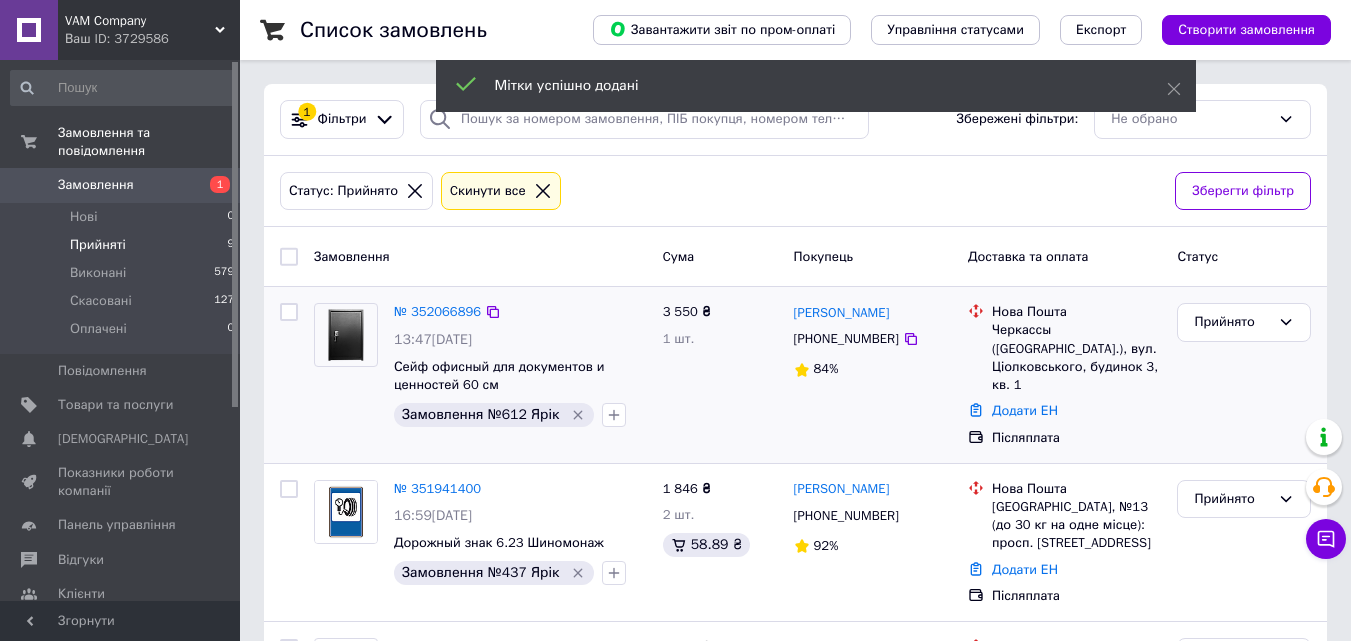 click on "Прийняті 9" at bounding box center [123, 245] 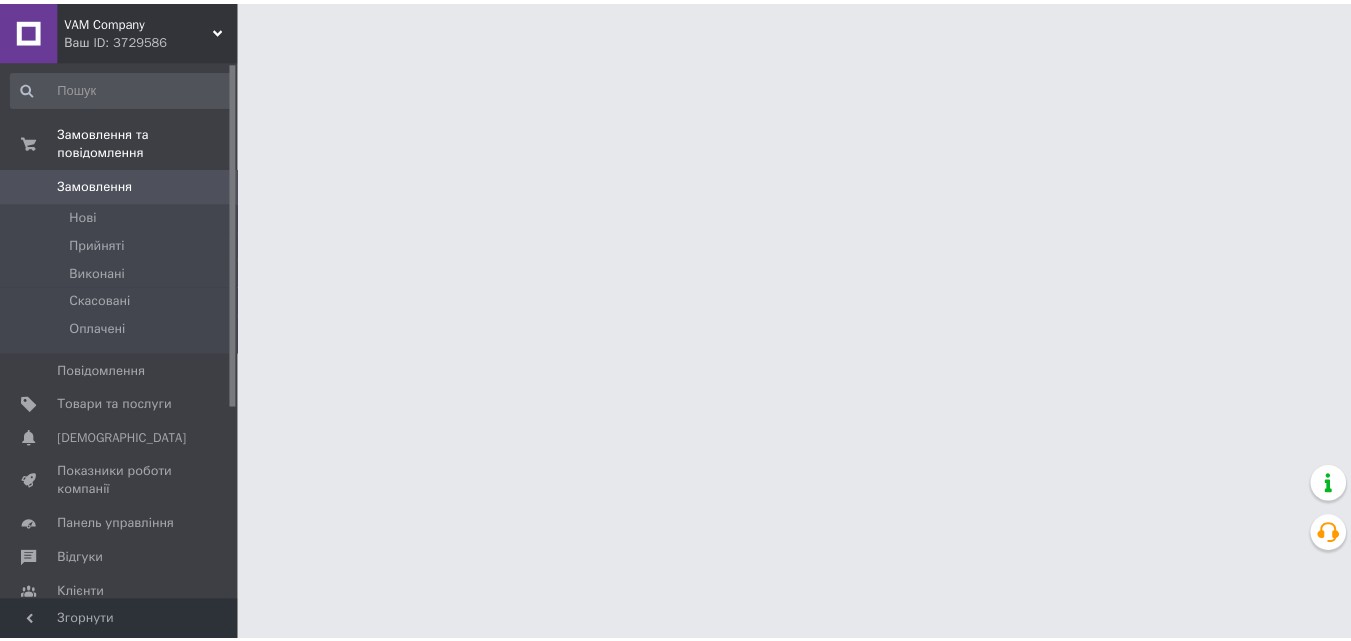 scroll, scrollTop: 0, scrollLeft: 0, axis: both 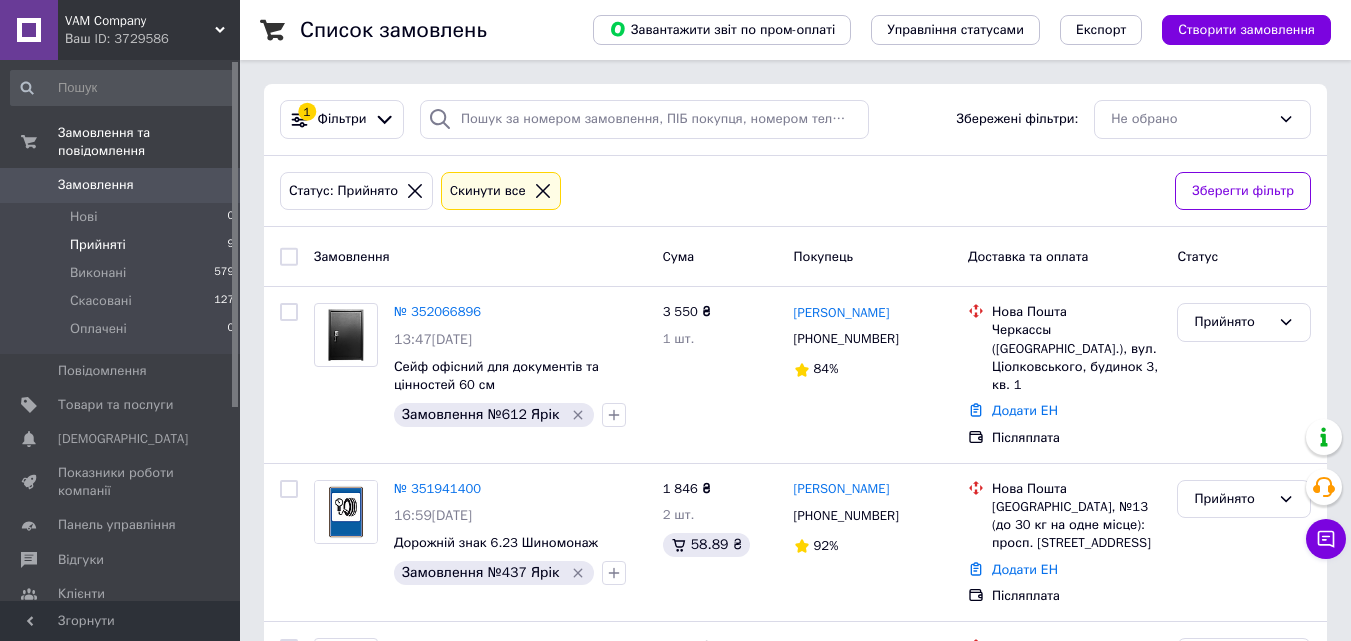 drag, startPoint x: 235, startPoint y: 272, endPoint x: 217, endPoint y: 183, distance: 90.80198 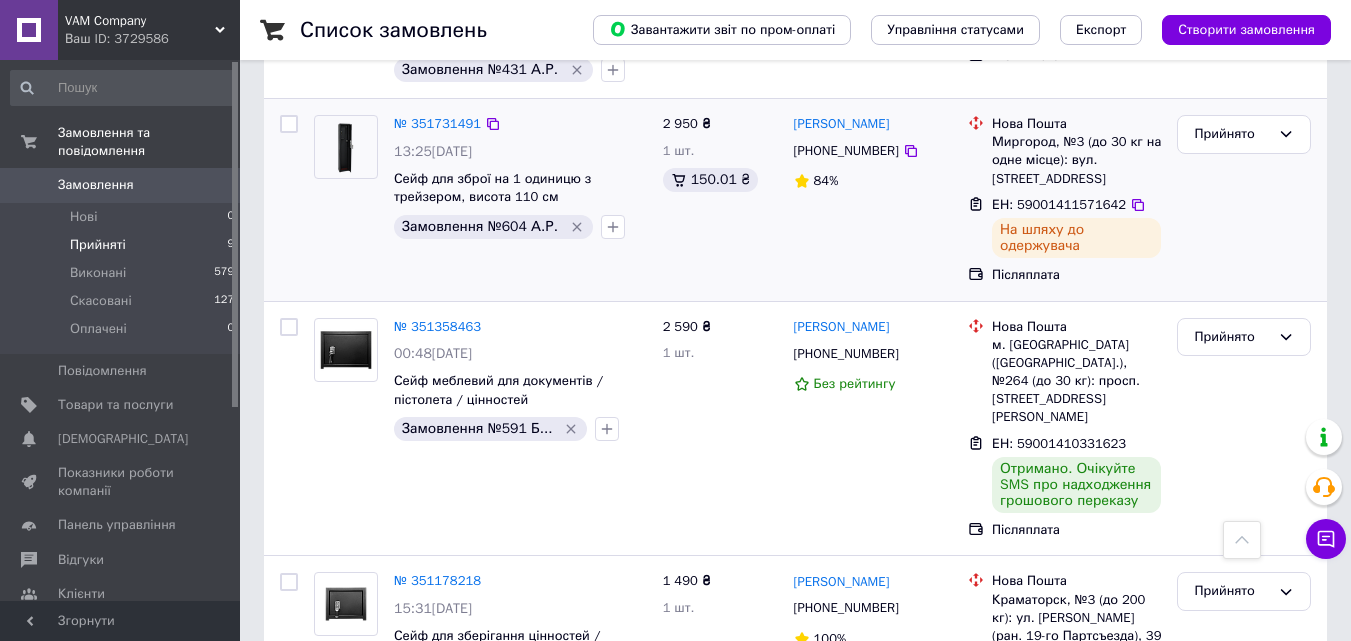 scroll, scrollTop: 1226, scrollLeft: 0, axis: vertical 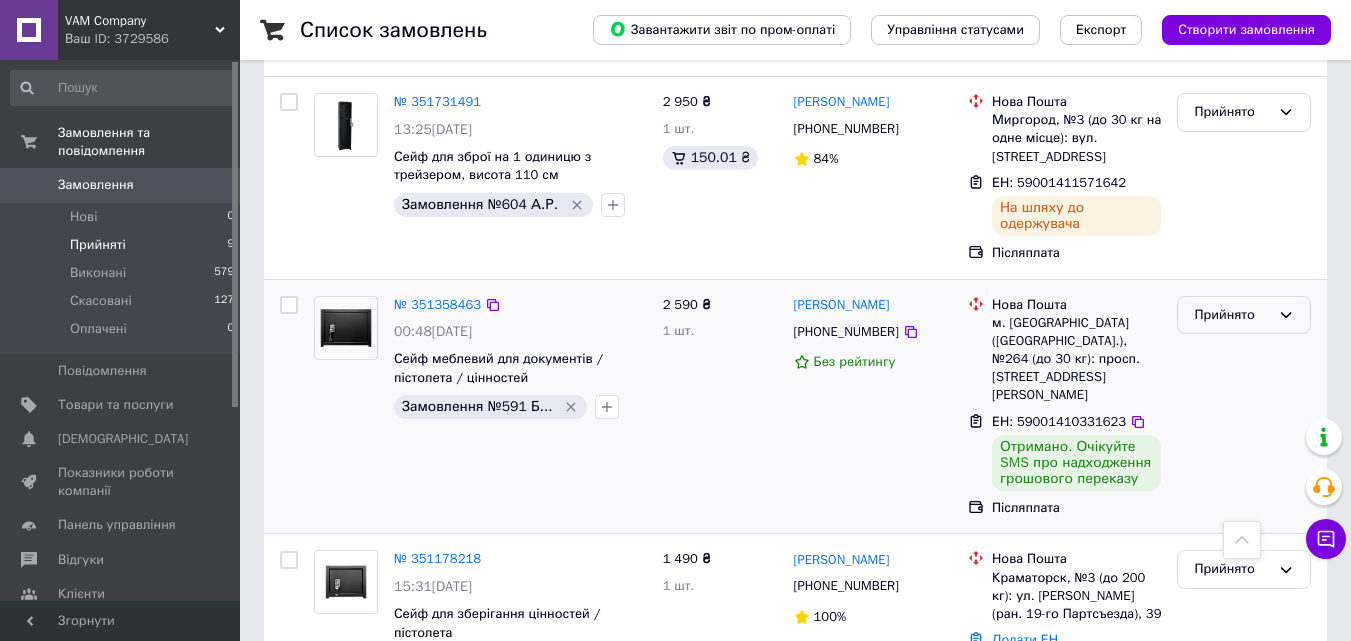 click on "Прийнято" at bounding box center [1244, 315] 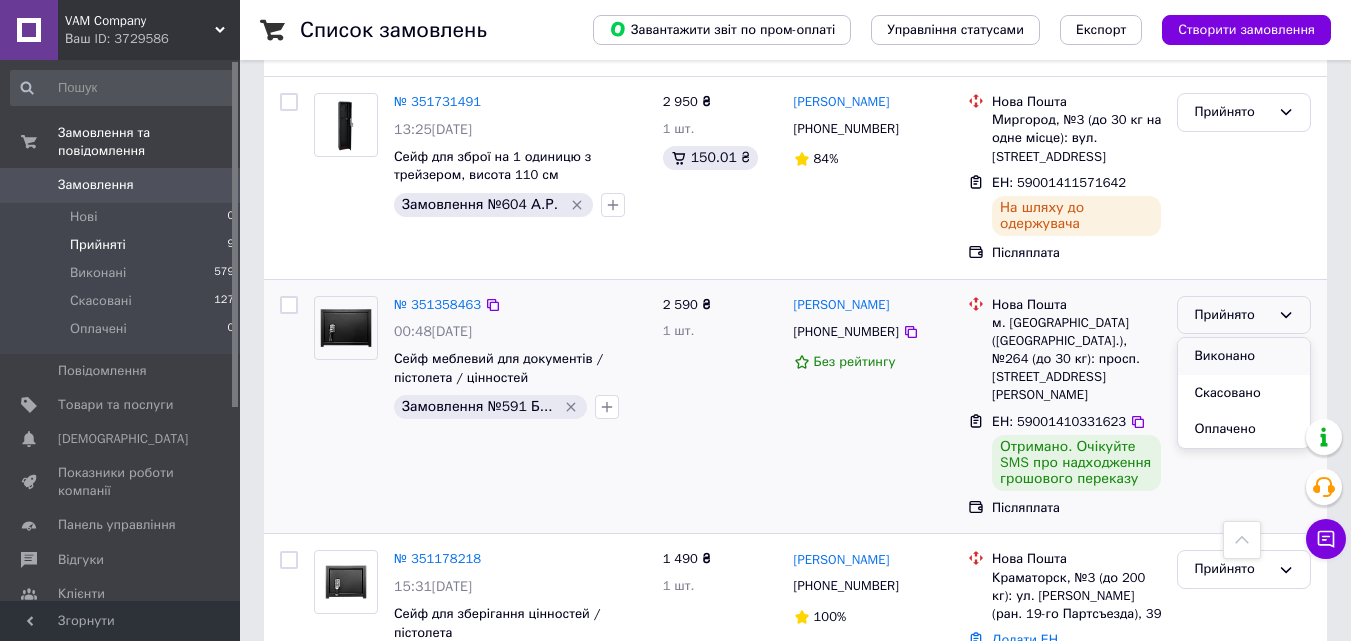click on "Виконано" at bounding box center [1244, 356] 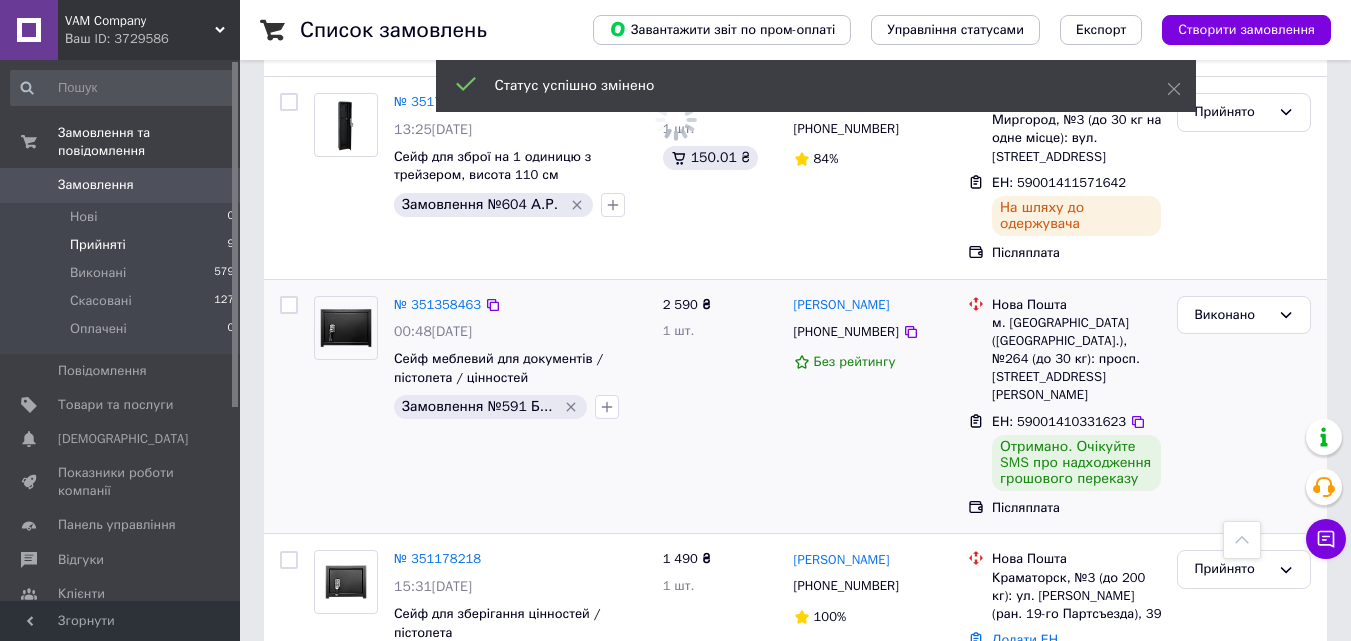 drag, startPoint x: 1349, startPoint y: 434, endPoint x: 1349, endPoint y: 392, distance: 42 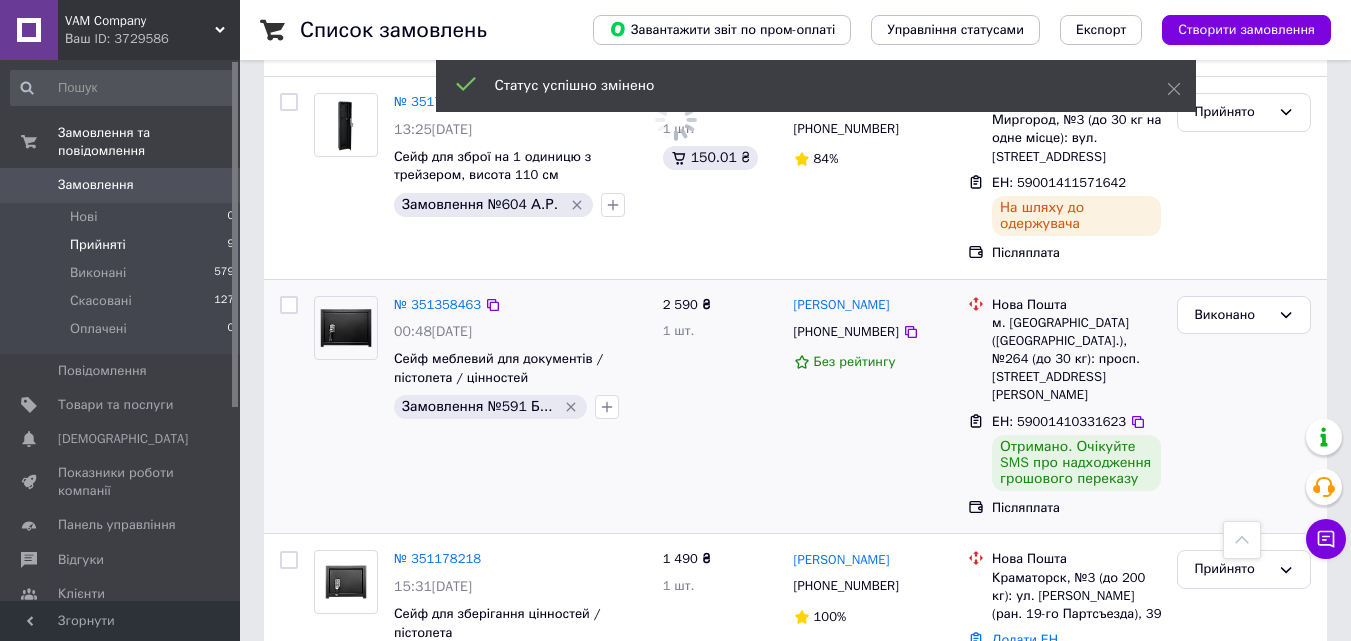 click on "Список замовлень   Завантажити звіт по пром-оплаті Управління статусами Експорт Створити замовлення 1 Фільтри Збережені фільтри: Не обрано Статус: Прийнято Cкинути все Зберегти фільтр Замовлення Cума Покупець Доставка та оплата Статус № 352066896 13:47, 10.07.2025 Сейф офісний для документів та цінностей 60 см Замовлення №612 Ярік   3 550 ₴ 1 шт. Александр Пышненко +380661256637 84% Нова Пошта Черкассы (Черкасская обл.), вул. Ціолковського, будинок 3, кв. 1 Додати ЕН Післяплата Прийнято № 351941400 16:59, 09.07.2025 Дорожній знак 6.23 Шиномонаж Замовлення №437 Ярік   1 846 ₴ 2 шт. 58.89 ₴ +380508803136 92%" at bounding box center [795, -255] 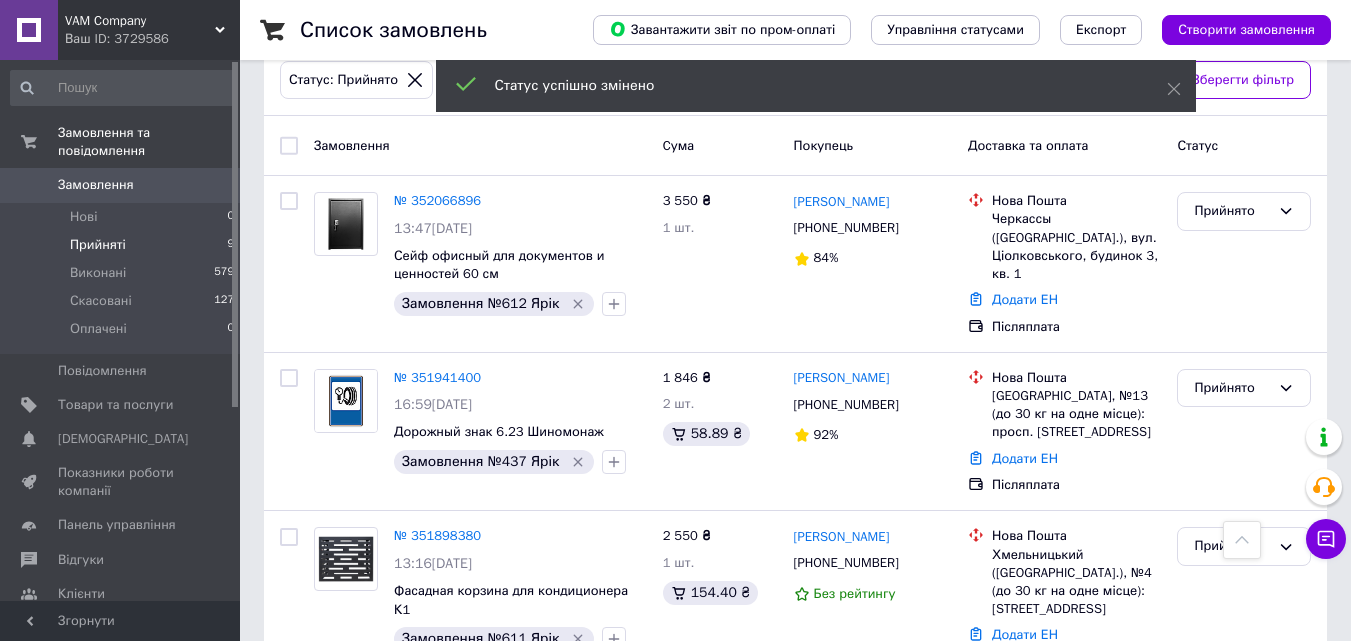 scroll, scrollTop: 49, scrollLeft: 0, axis: vertical 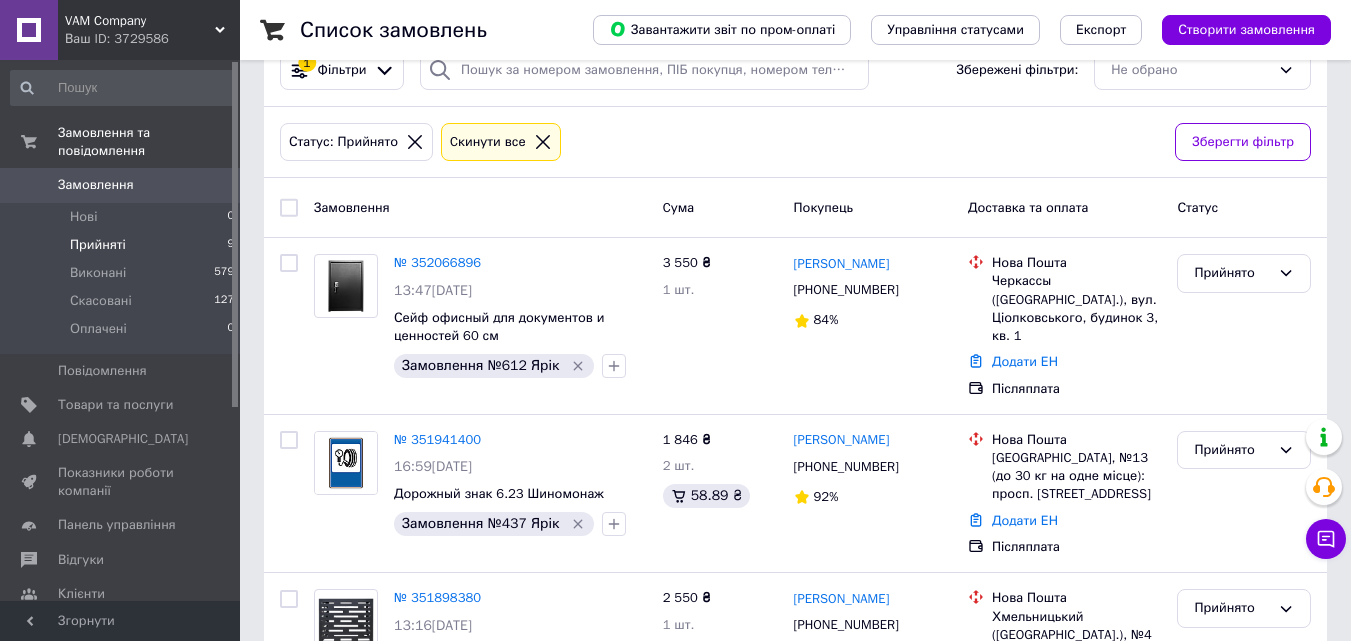click on "Прийняті 9" at bounding box center [123, 245] 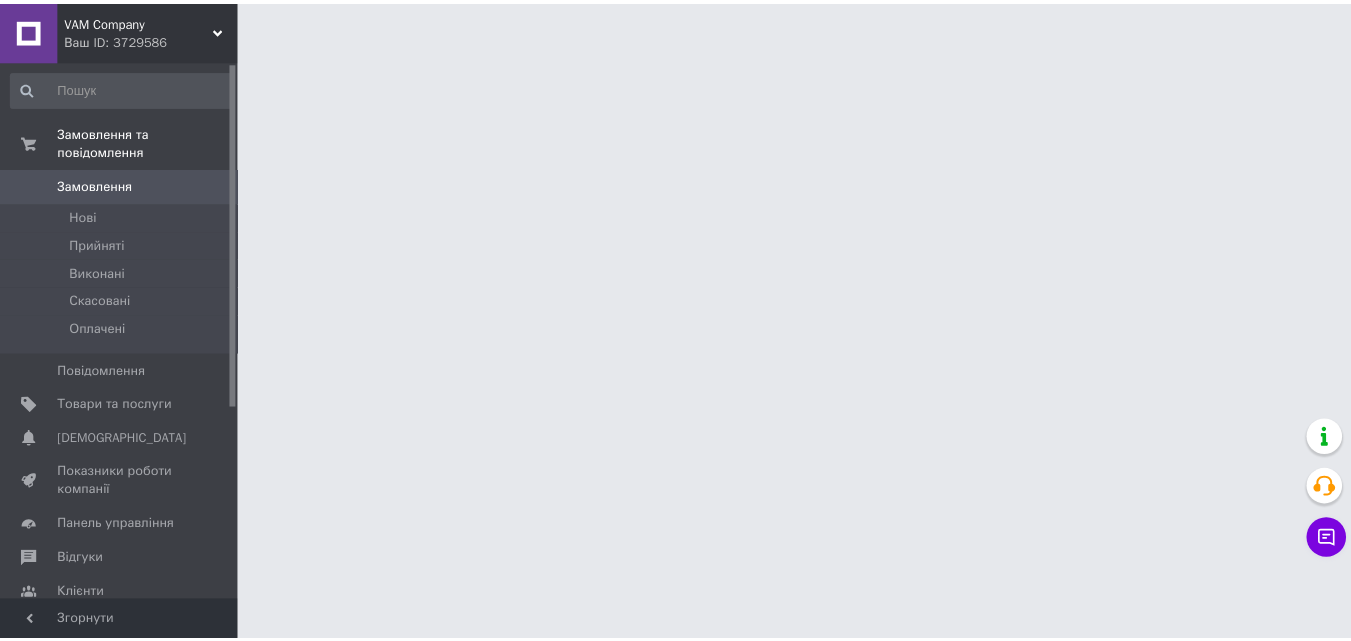 scroll, scrollTop: 0, scrollLeft: 0, axis: both 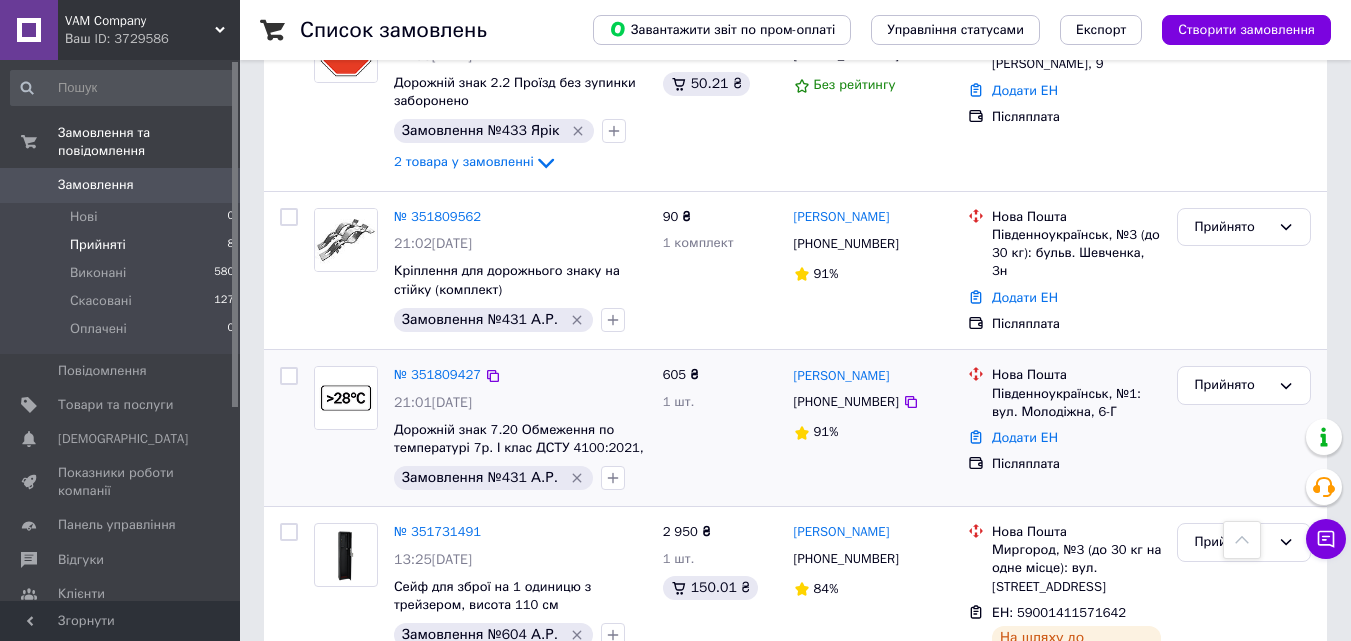 drag, startPoint x: 434, startPoint y: 386, endPoint x: 722, endPoint y: 430, distance: 291.34174 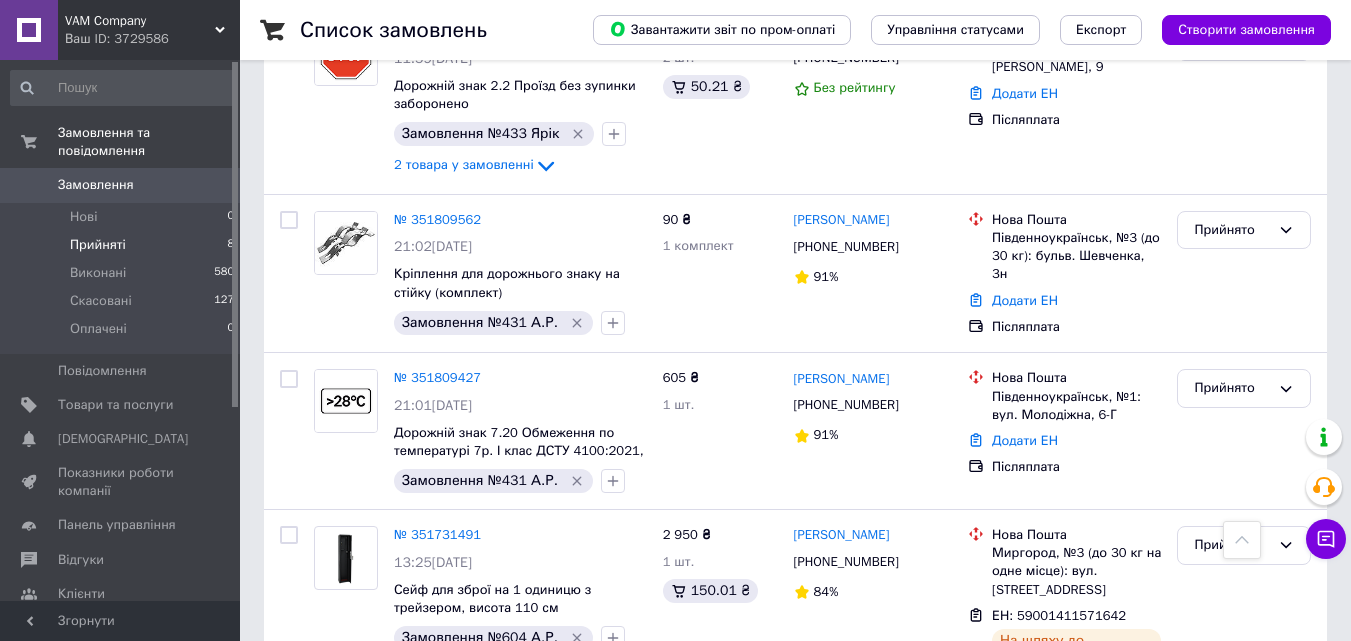 scroll, scrollTop: 733, scrollLeft: 0, axis: vertical 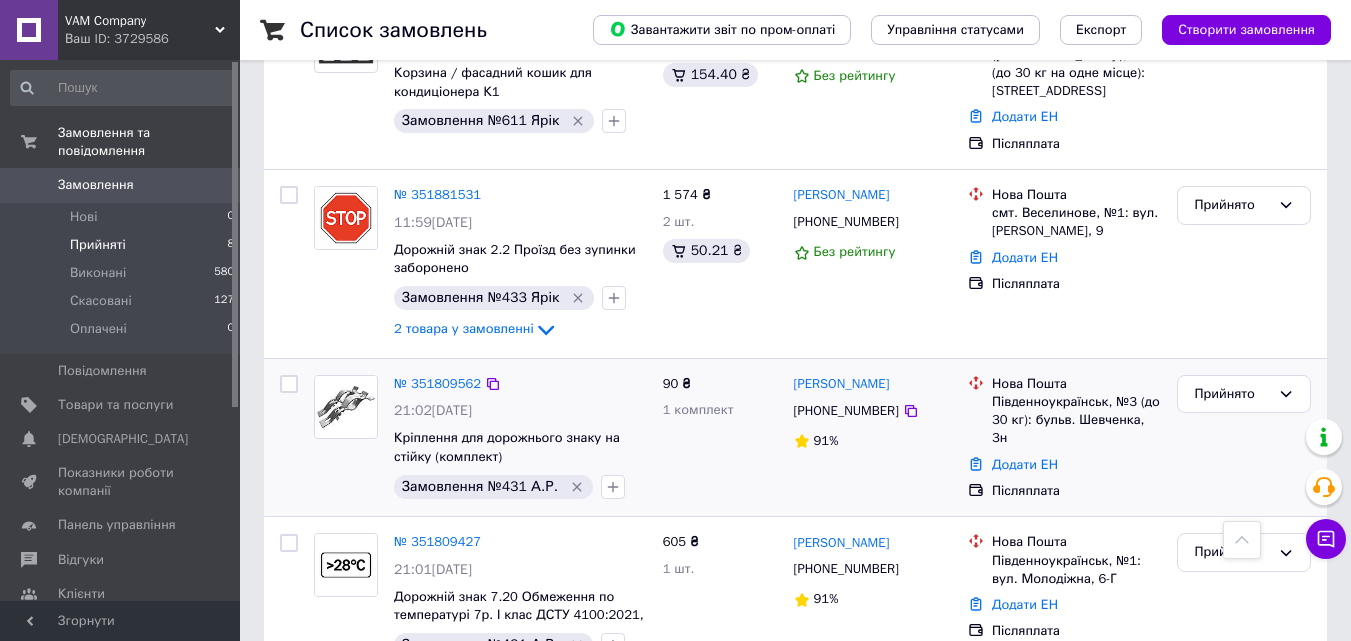 drag, startPoint x: 435, startPoint y: 386, endPoint x: 464, endPoint y: 391, distance: 29.427877 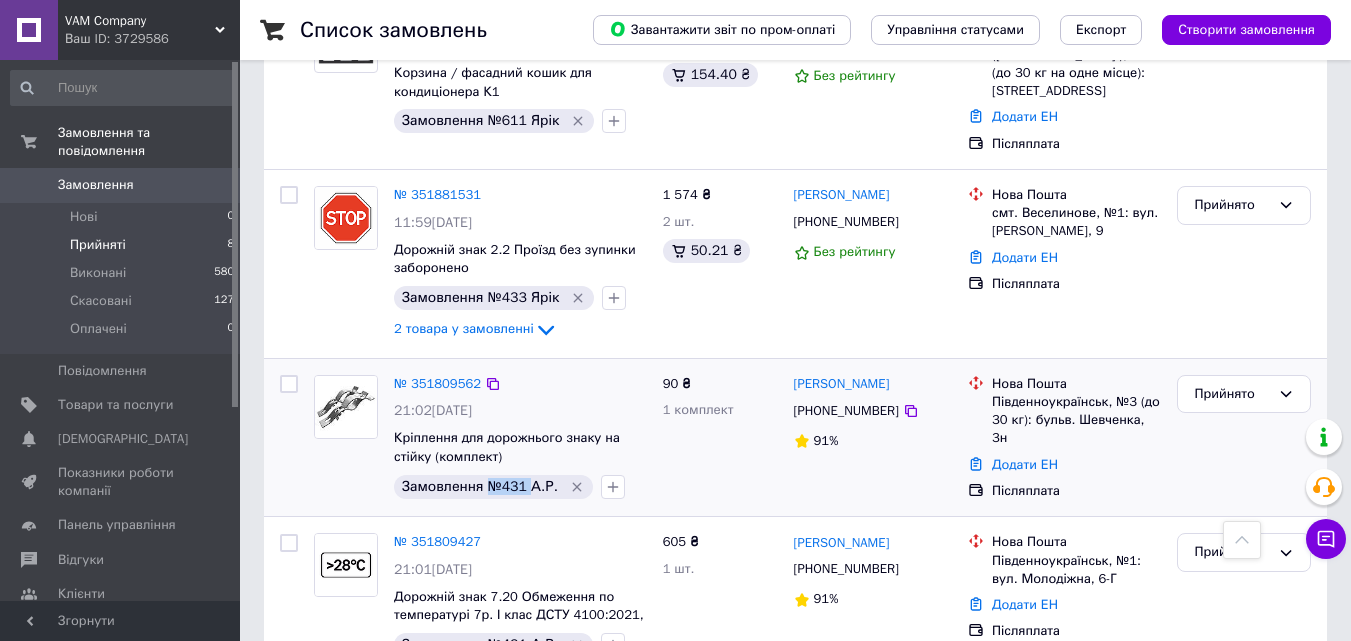 drag, startPoint x: 485, startPoint y: 464, endPoint x: 529, endPoint y: 462, distance: 44.04543 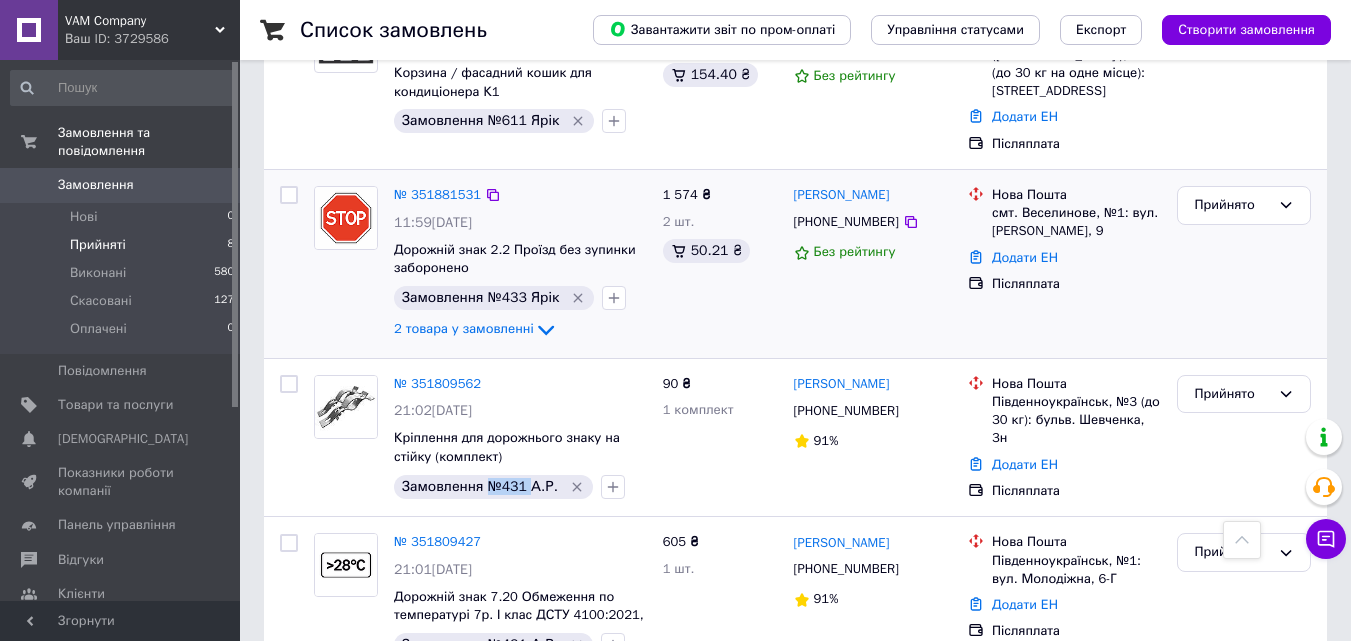 copy on "№431" 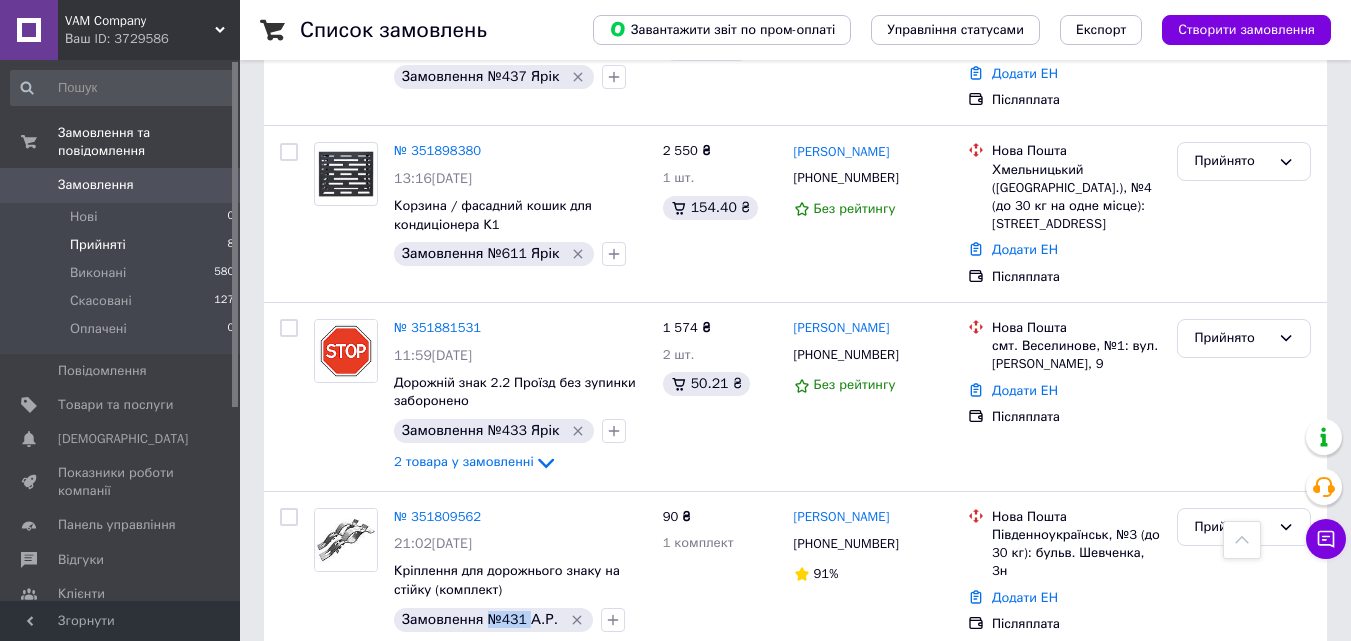 scroll, scrollTop: 493, scrollLeft: 0, axis: vertical 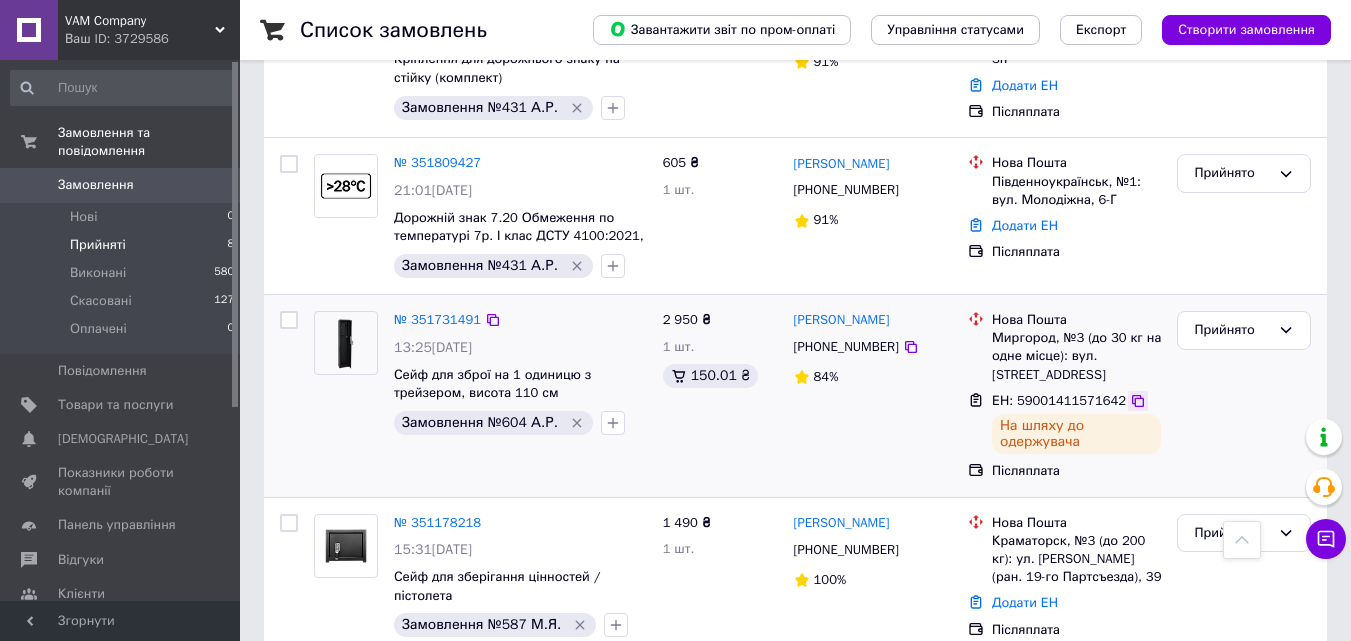 click 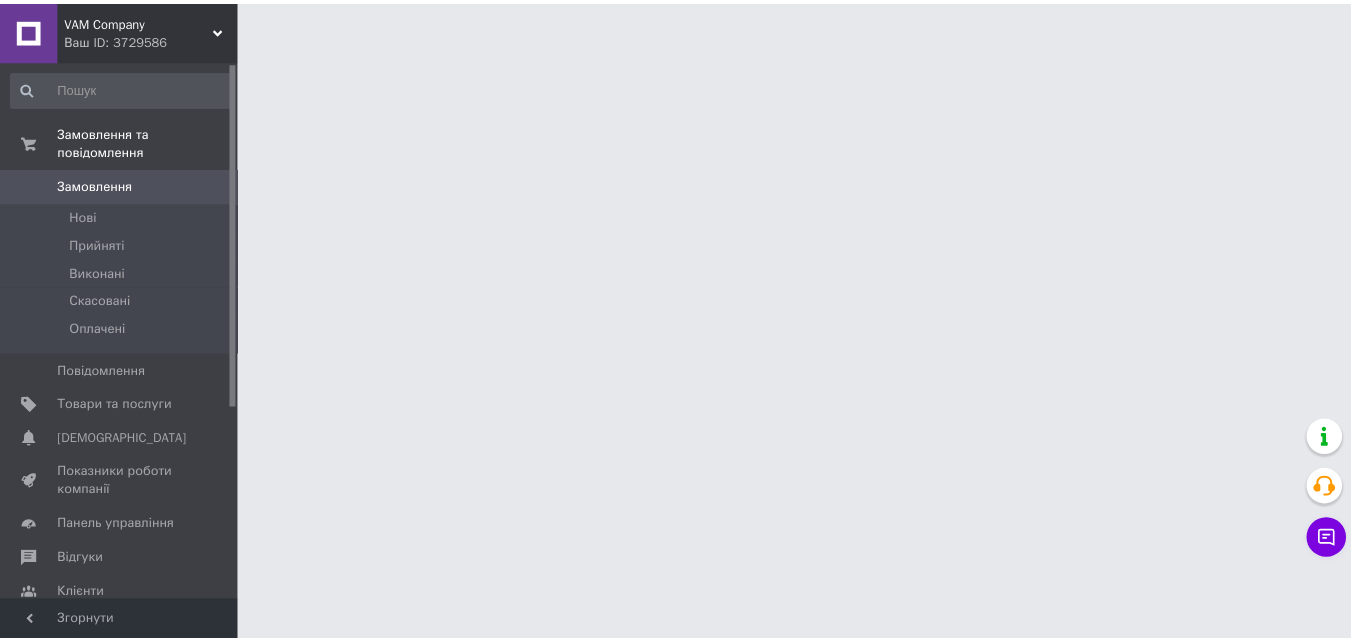 scroll, scrollTop: 0, scrollLeft: 0, axis: both 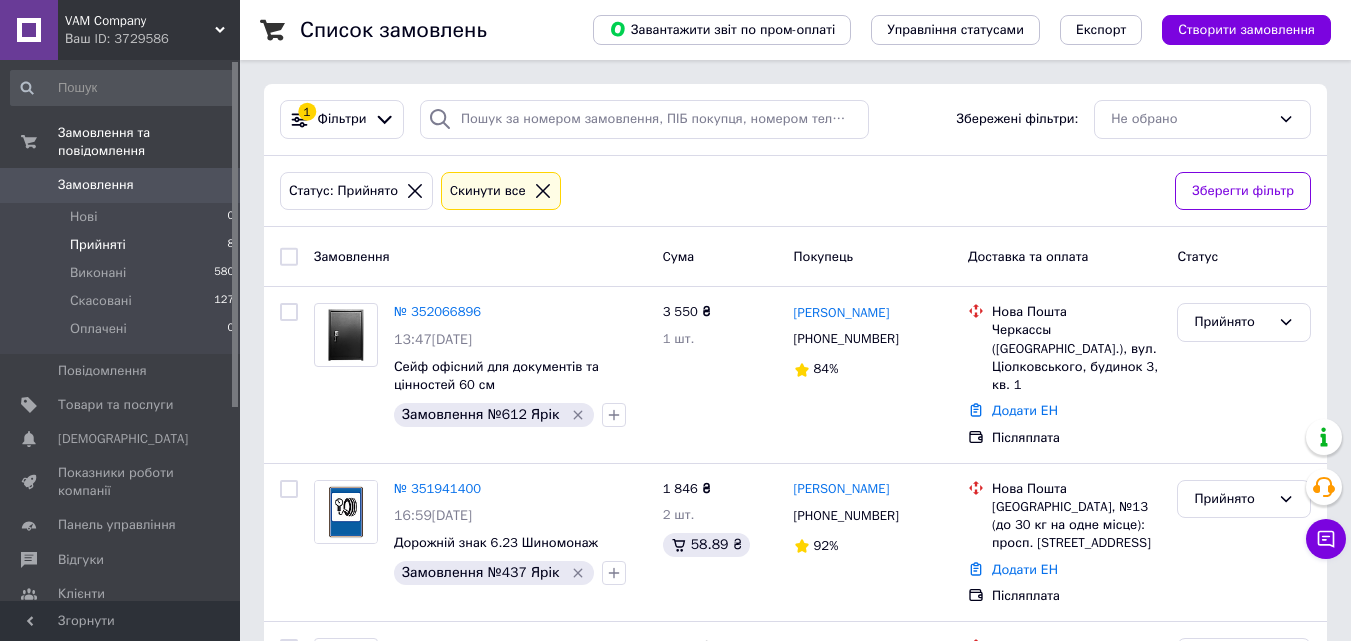 click on "Прийняті 8" at bounding box center [123, 245] 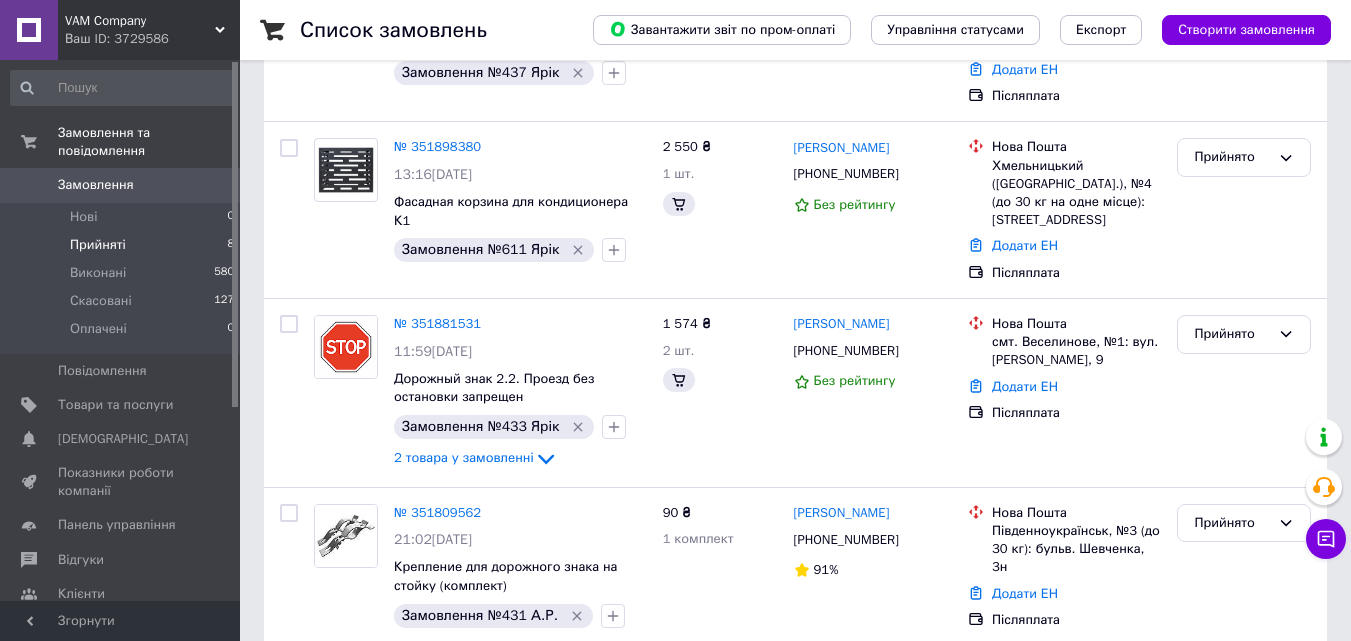 scroll, scrollTop: 0, scrollLeft: 0, axis: both 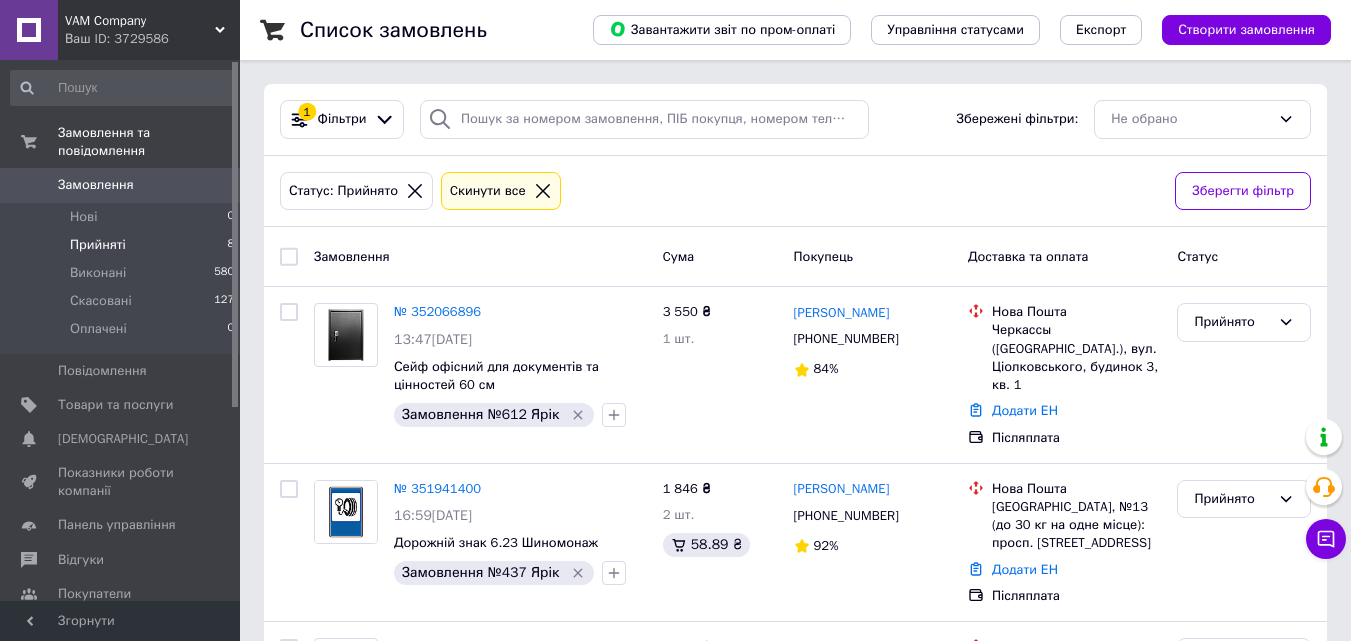 click on "Прийняті 8" at bounding box center (123, 245) 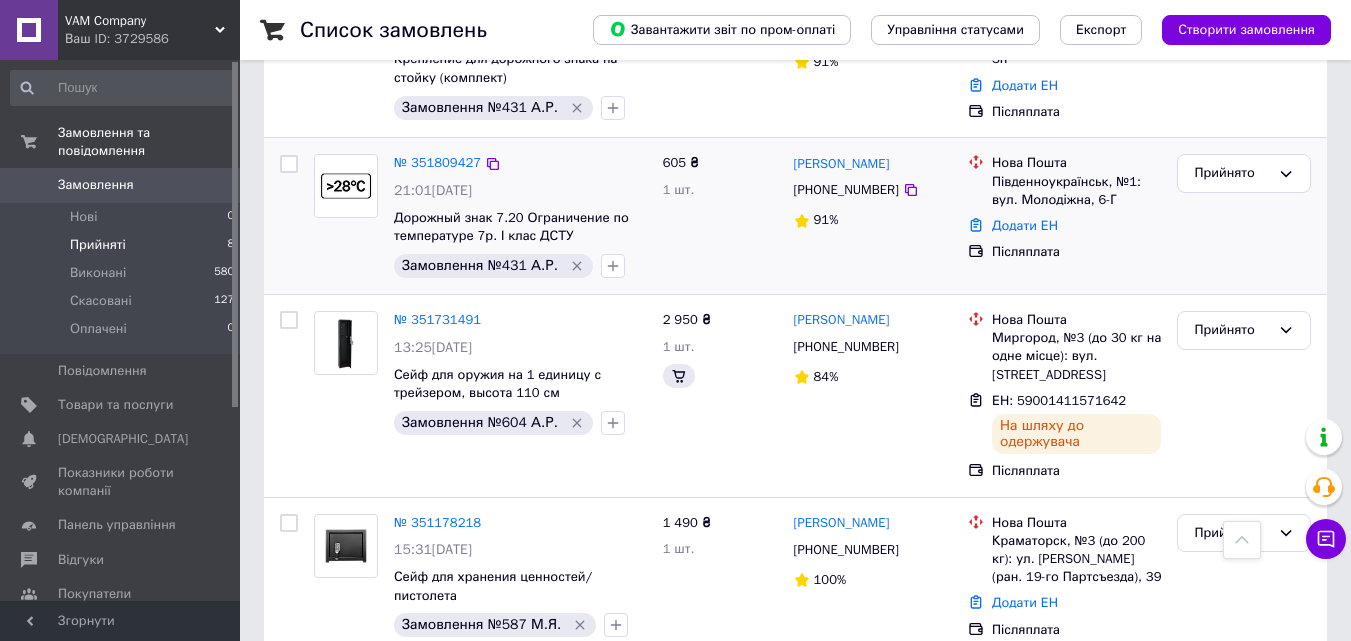 scroll, scrollTop: 0, scrollLeft: 0, axis: both 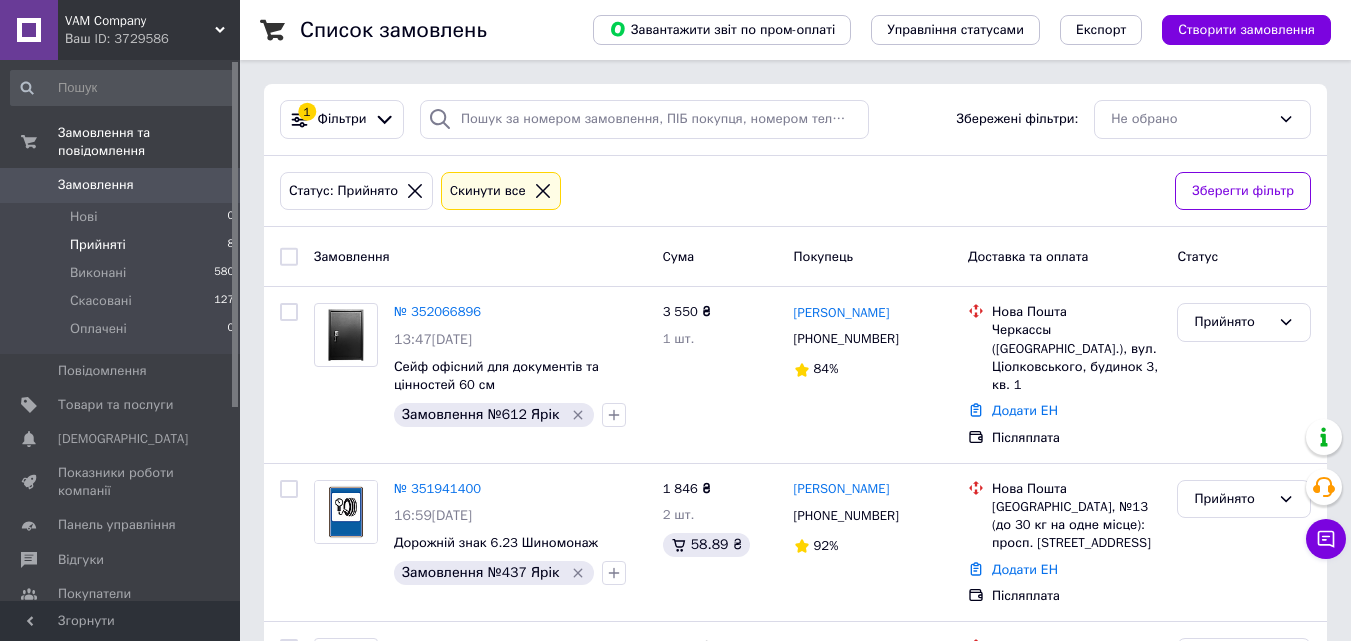 click on "Прийняті 8" at bounding box center [123, 245] 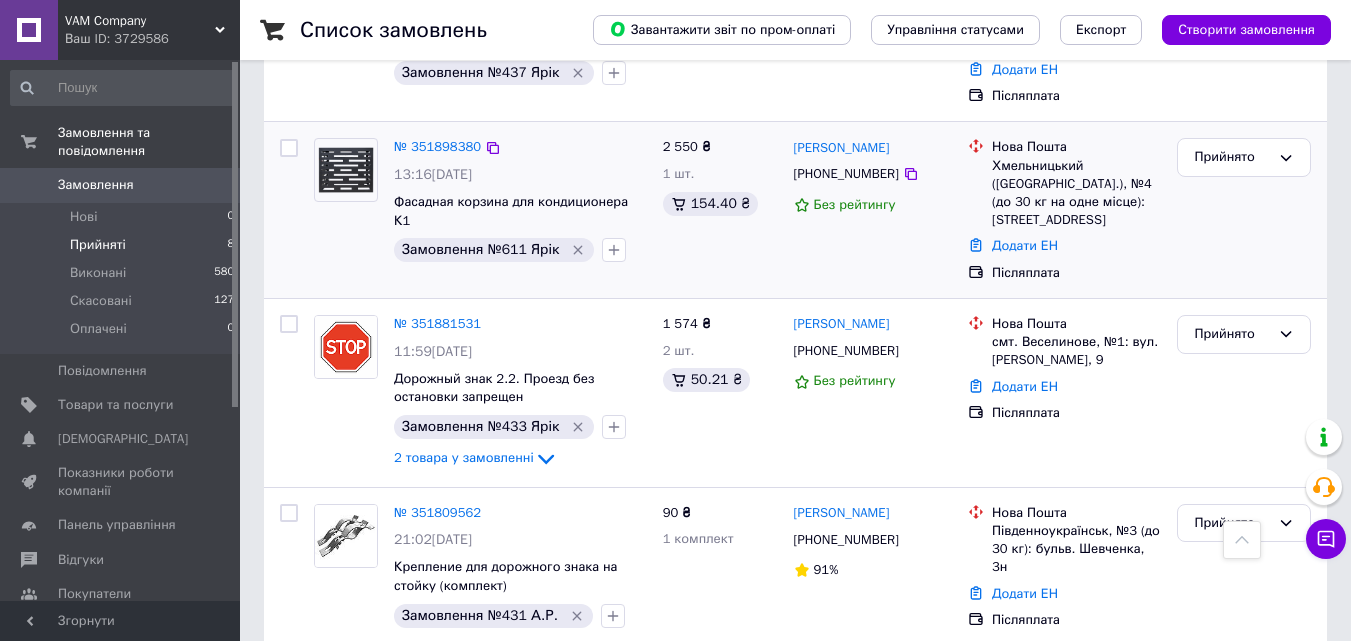 scroll, scrollTop: 0, scrollLeft: 0, axis: both 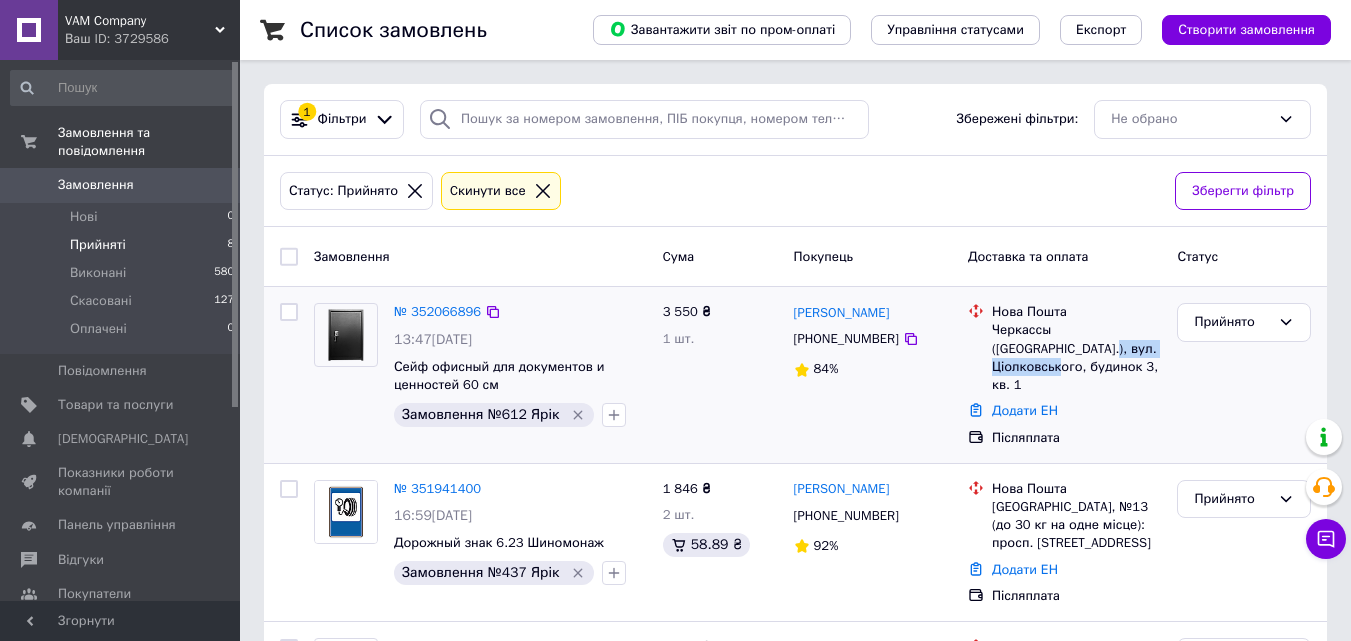 drag, startPoint x: 999, startPoint y: 350, endPoint x: 1109, endPoint y: 354, distance: 110.0727 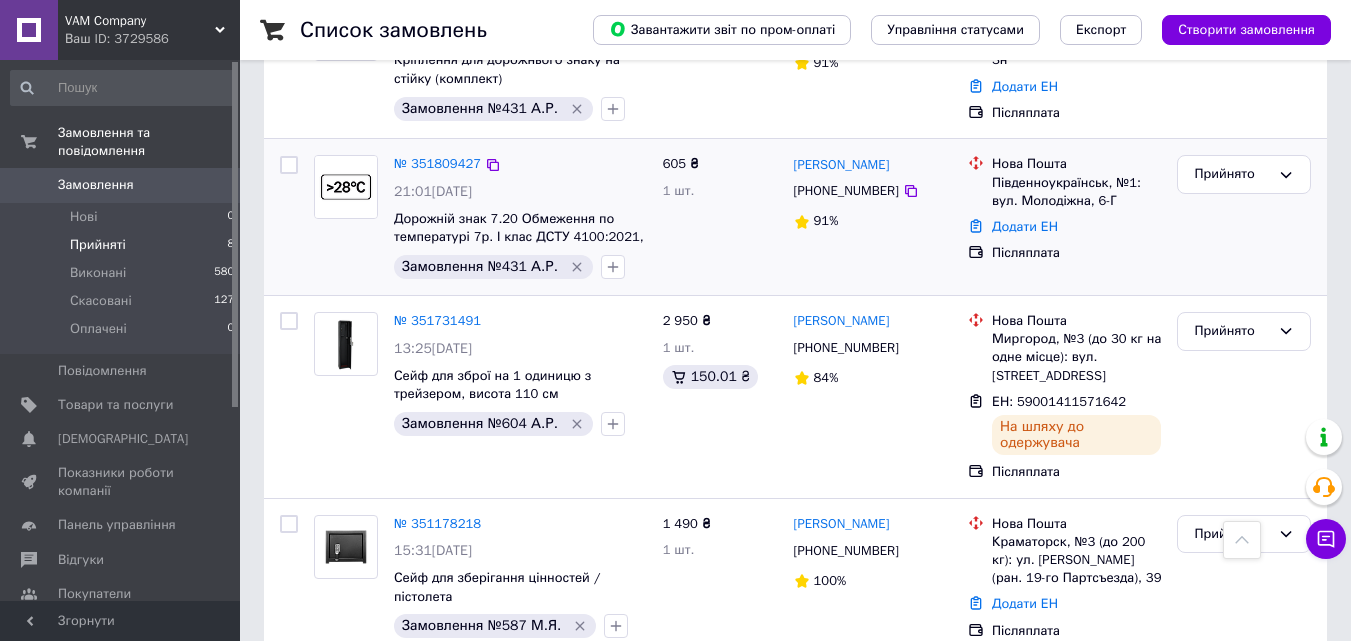 scroll, scrollTop: 1008, scrollLeft: 0, axis: vertical 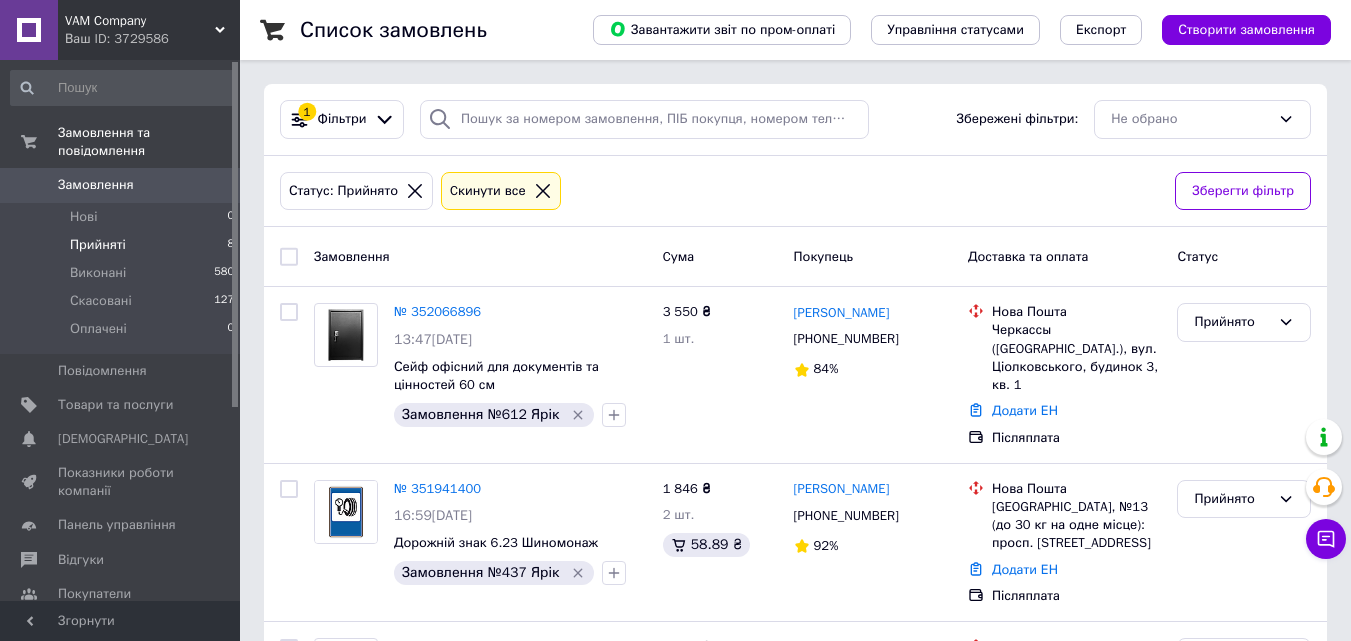click on "Прийняті 8" at bounding box center [123, 245] 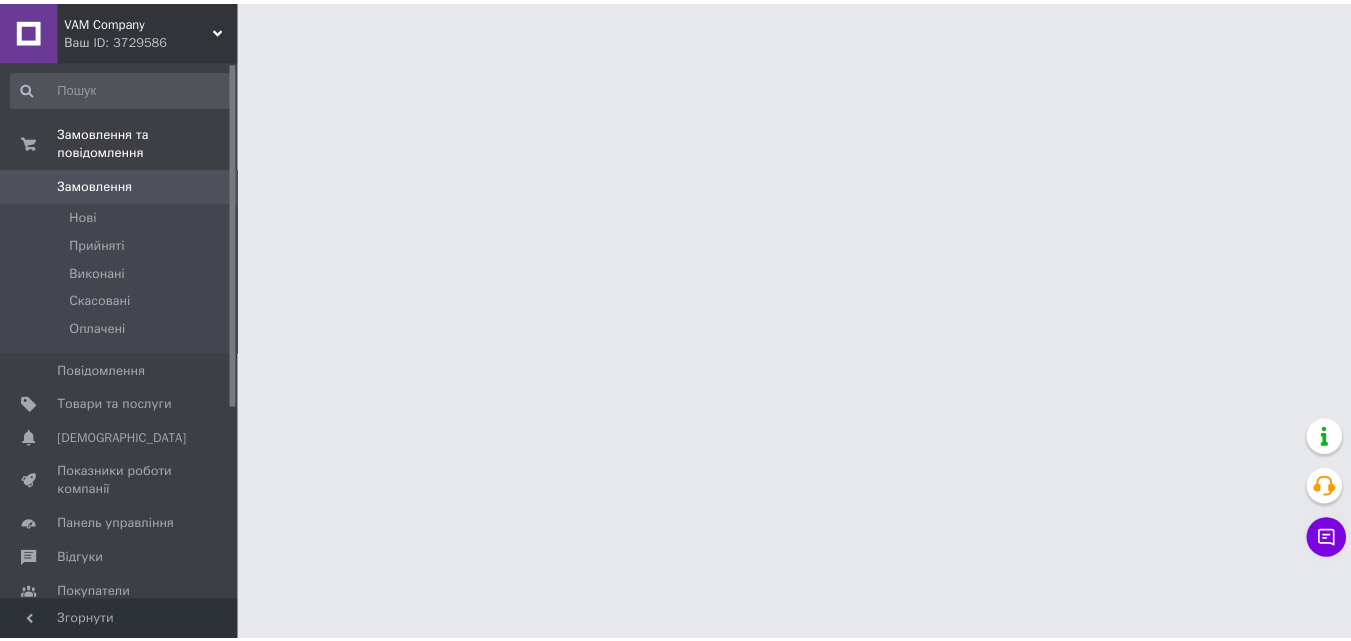 scroll, scrollTop: 0, scrollLeft: 0, axis: both 